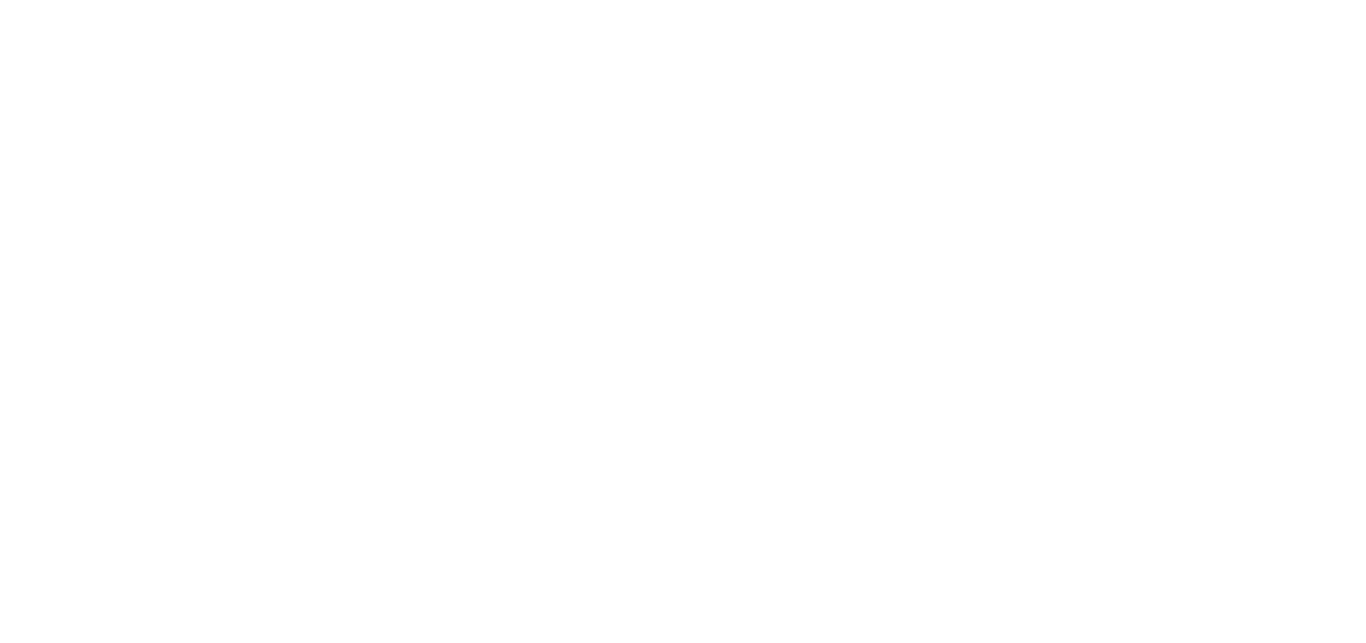 scroll, scrollTop: 0, scrollLeft: 0, axis: both 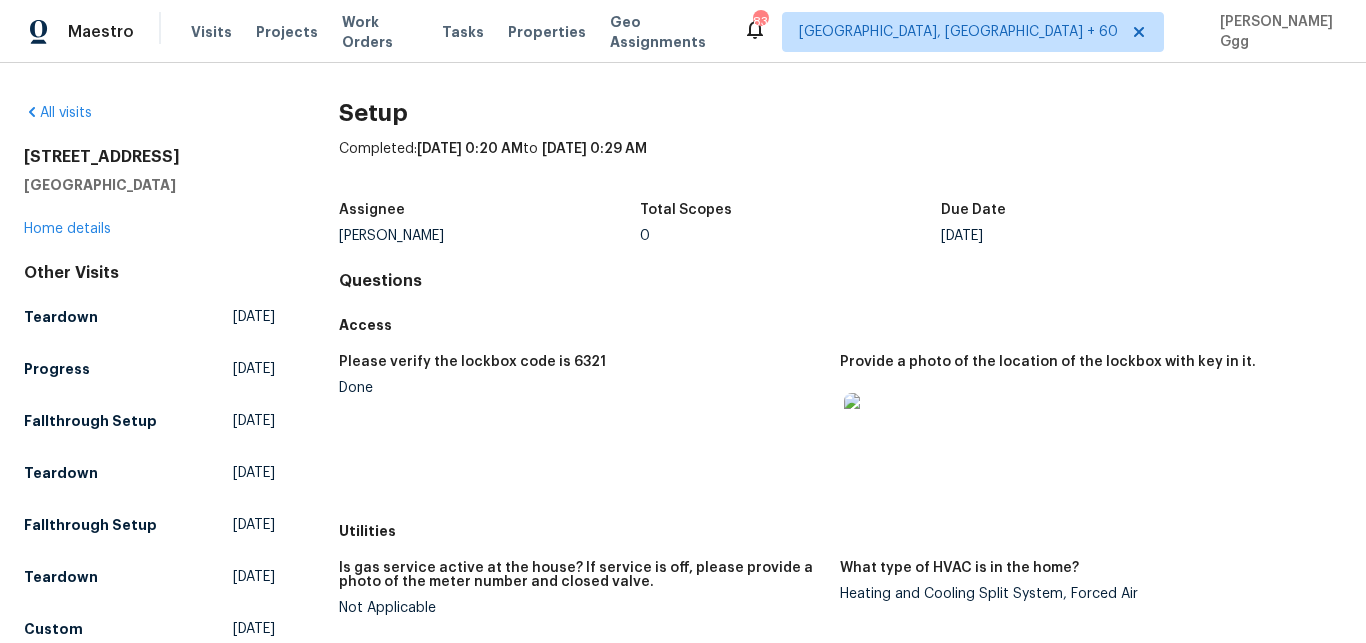 click on "Visits Projects Work Orders Tasks Properties Geo Assignments" at bounding box center [467, 32] 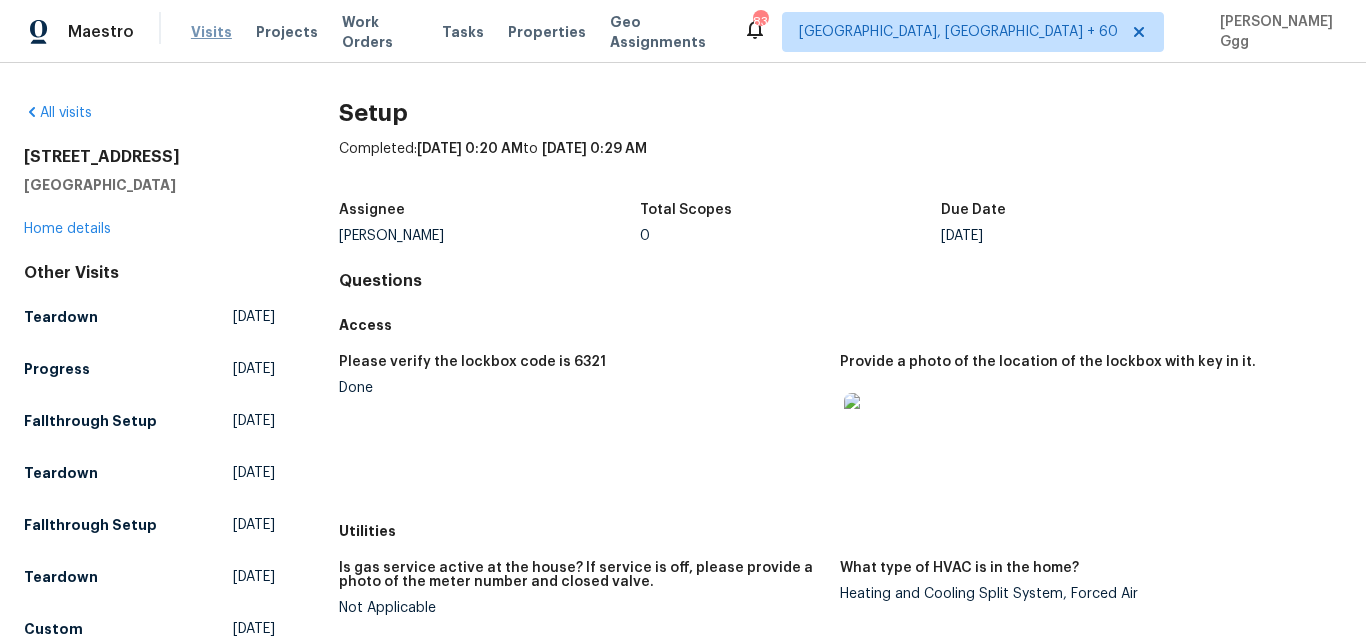 click on "Visits" at bounding box center [211, 32] 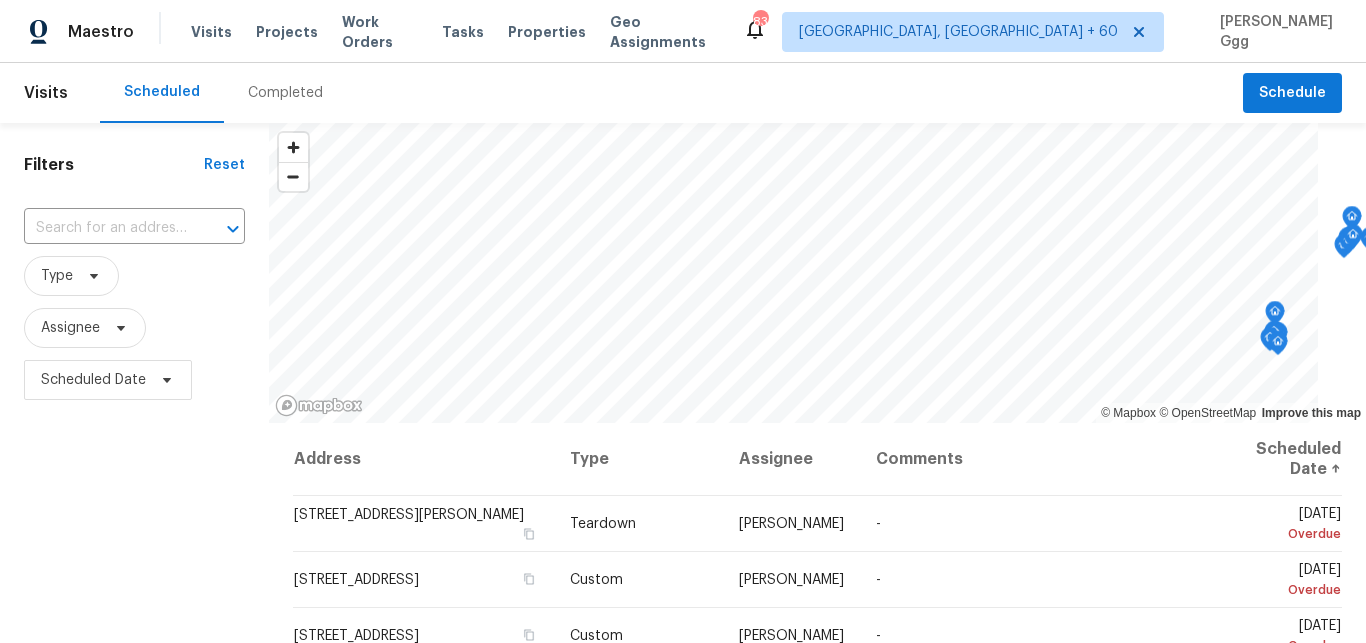 click on "Completed" at bounding box center (285, 93) 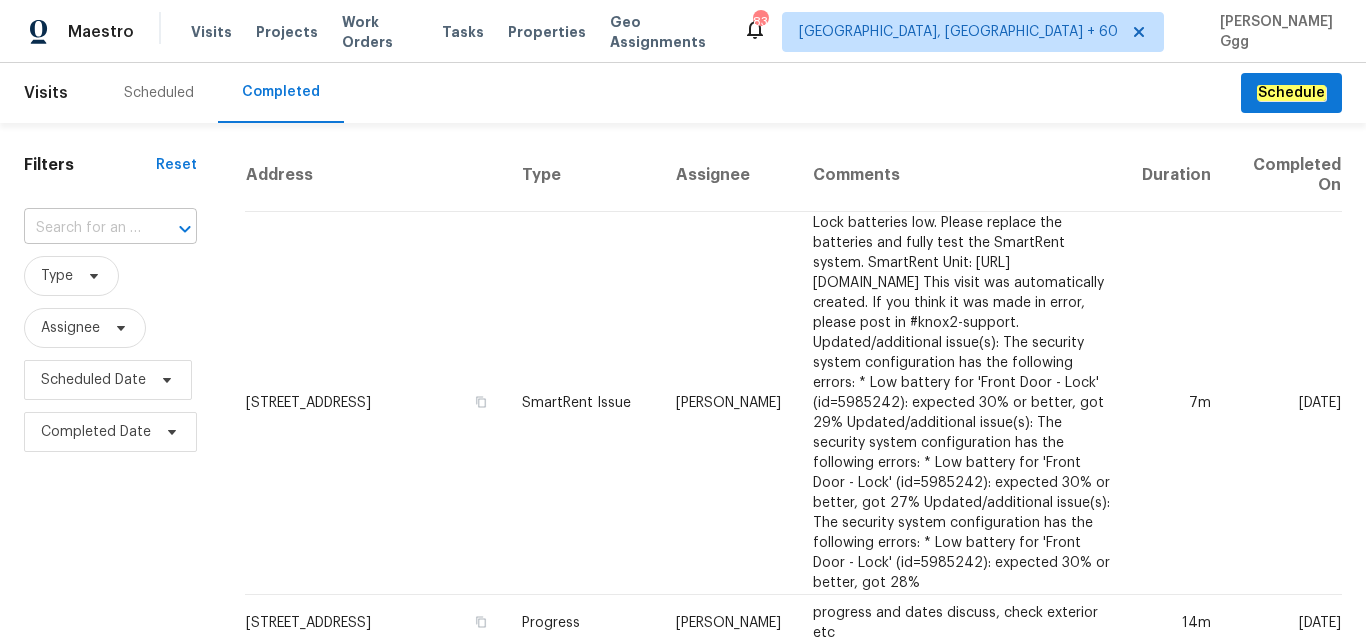 click at bounding box center [82, 228] 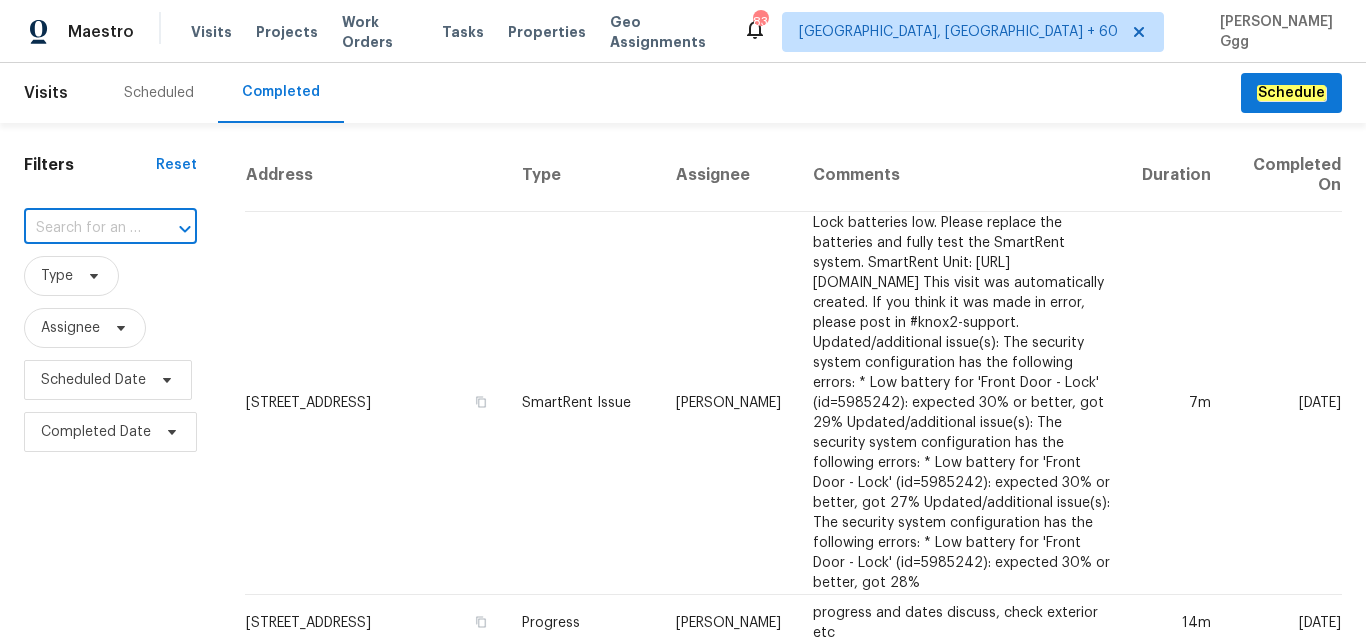 paste on "[STREET_ADDRESS]" 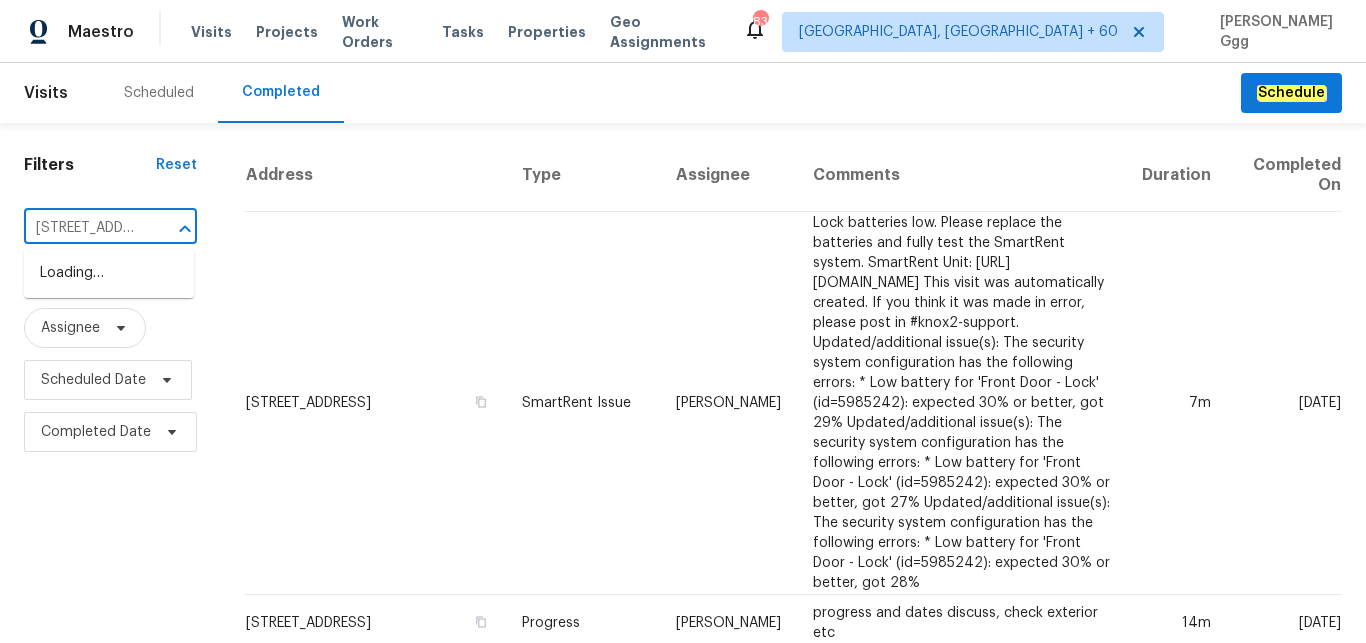 type on "[STREET_ADDRESS]" 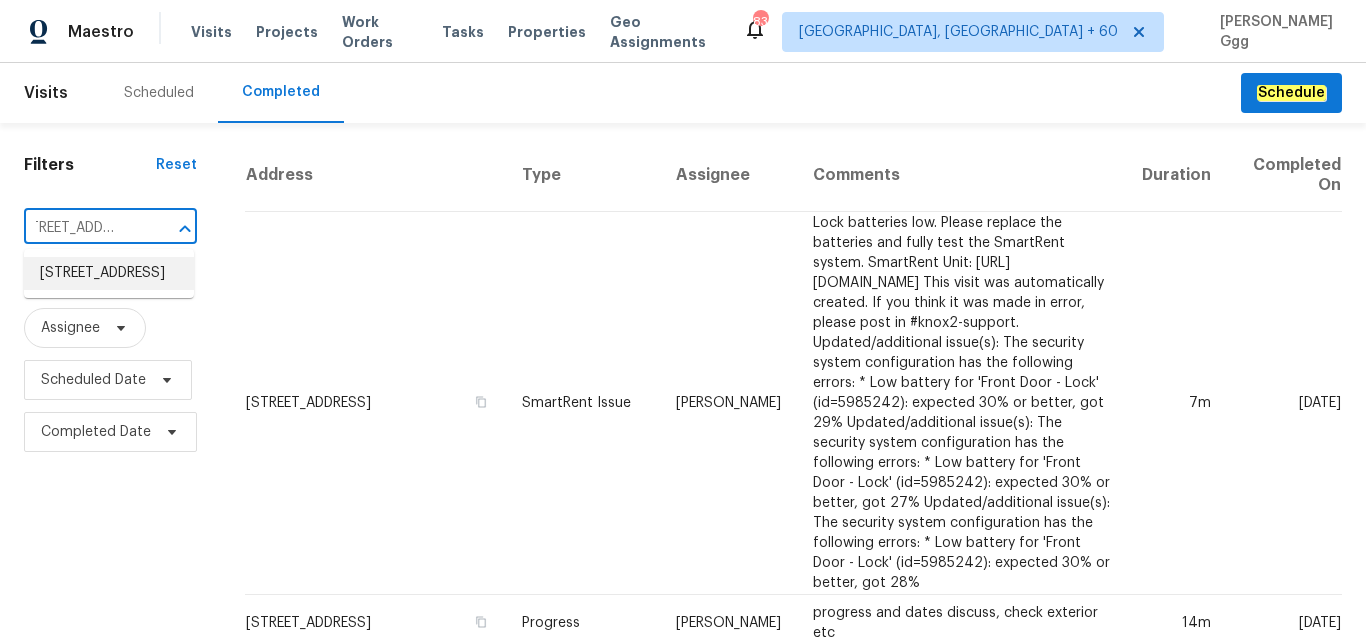 click on "[STREET_ADDRESS]" at bounding box center (109, 273) 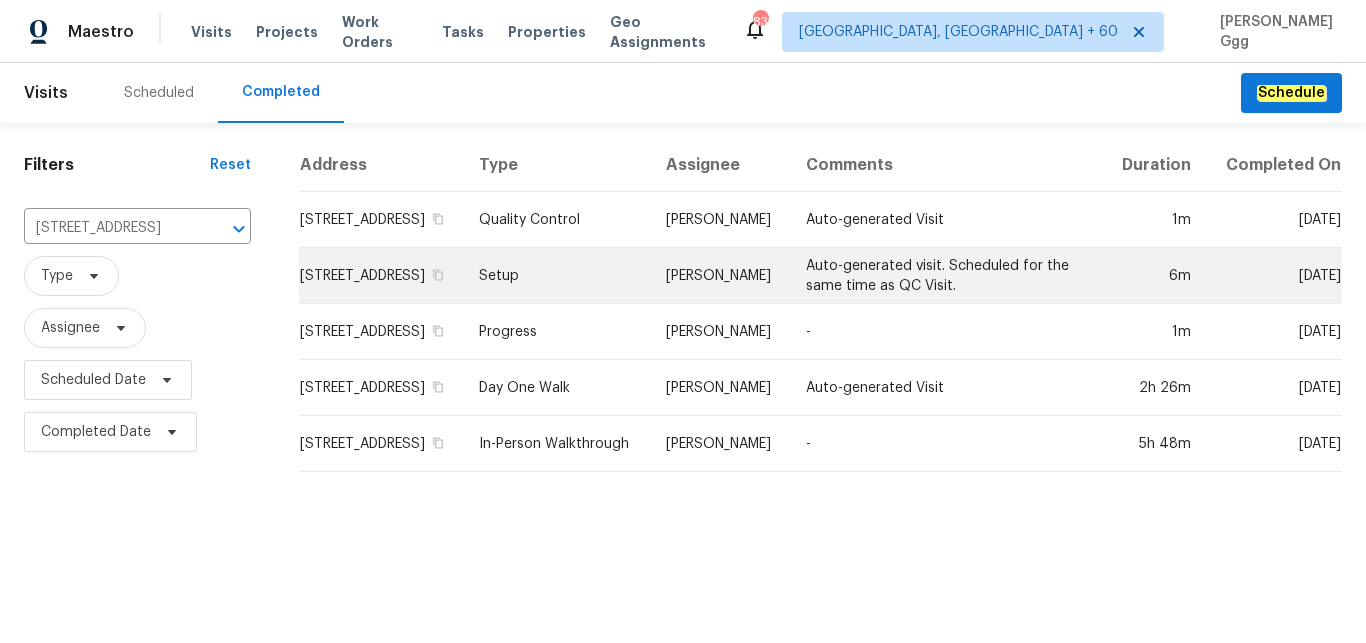 click on "Setup" at bounding box center [556, 276] 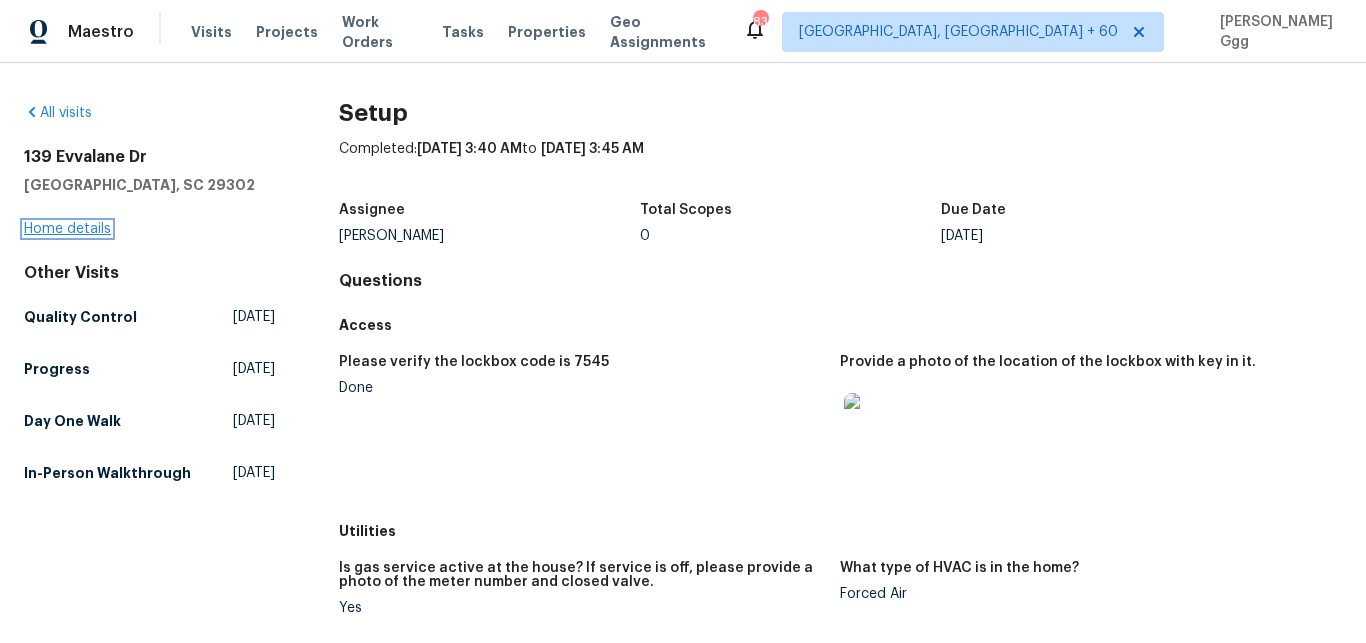click on "Home details" at bounding box center (67, 229) 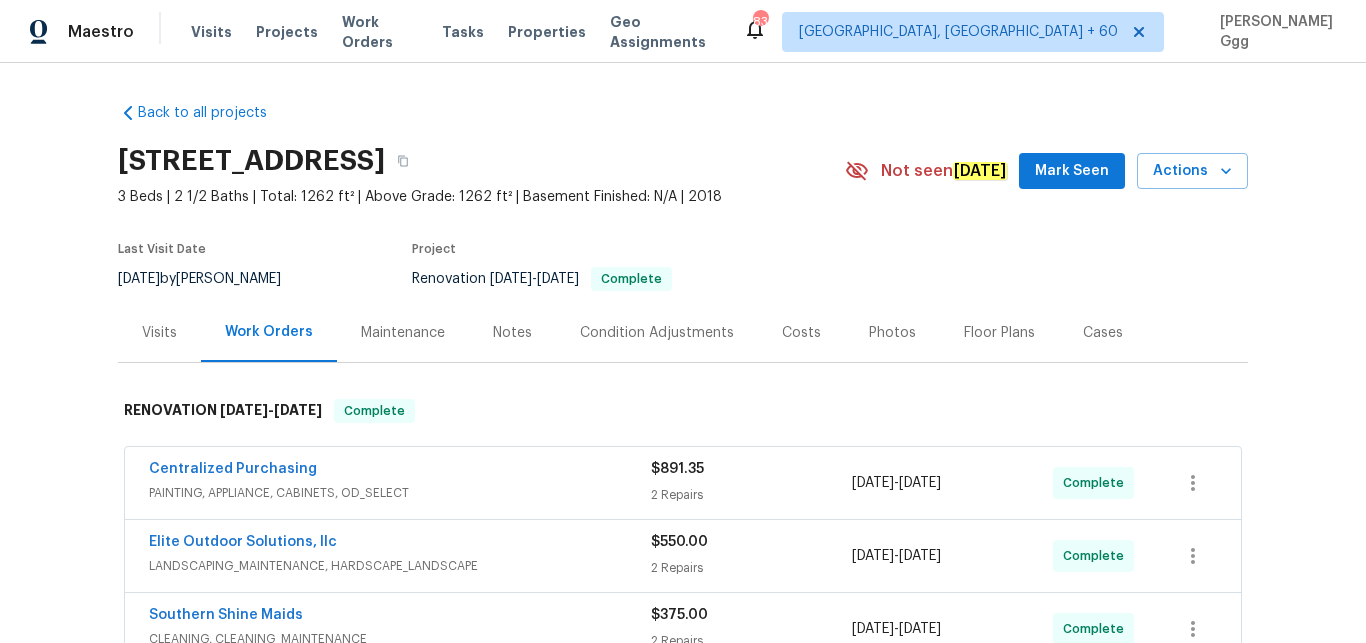 click on "Floor Plans" at bounding box center [999, 333] 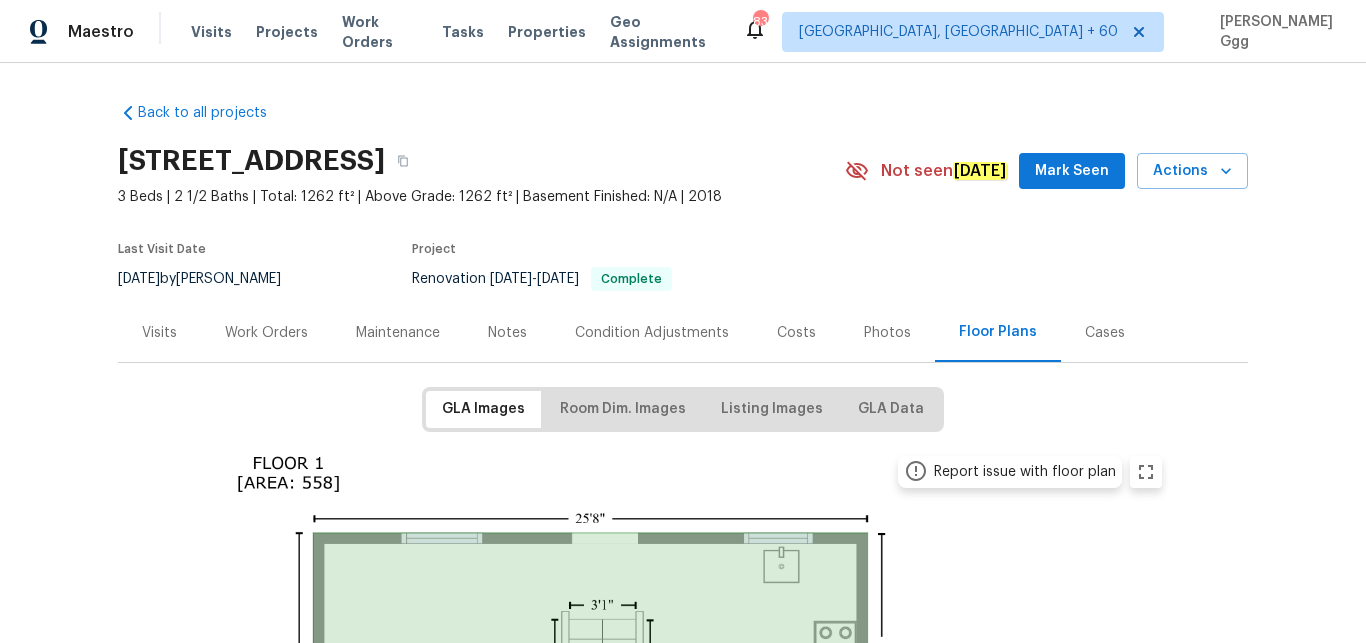 click on "Photos" at bounding box center [887, 333] 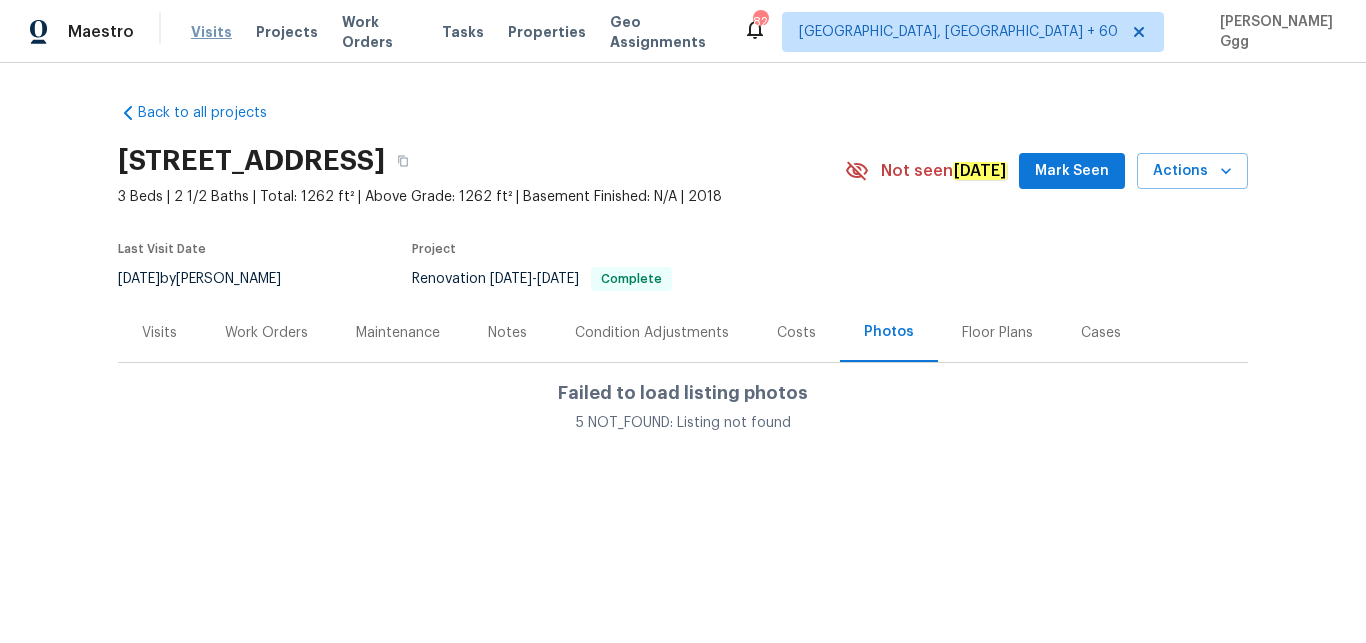 click on "Visits" at bounding box center (211, 32) 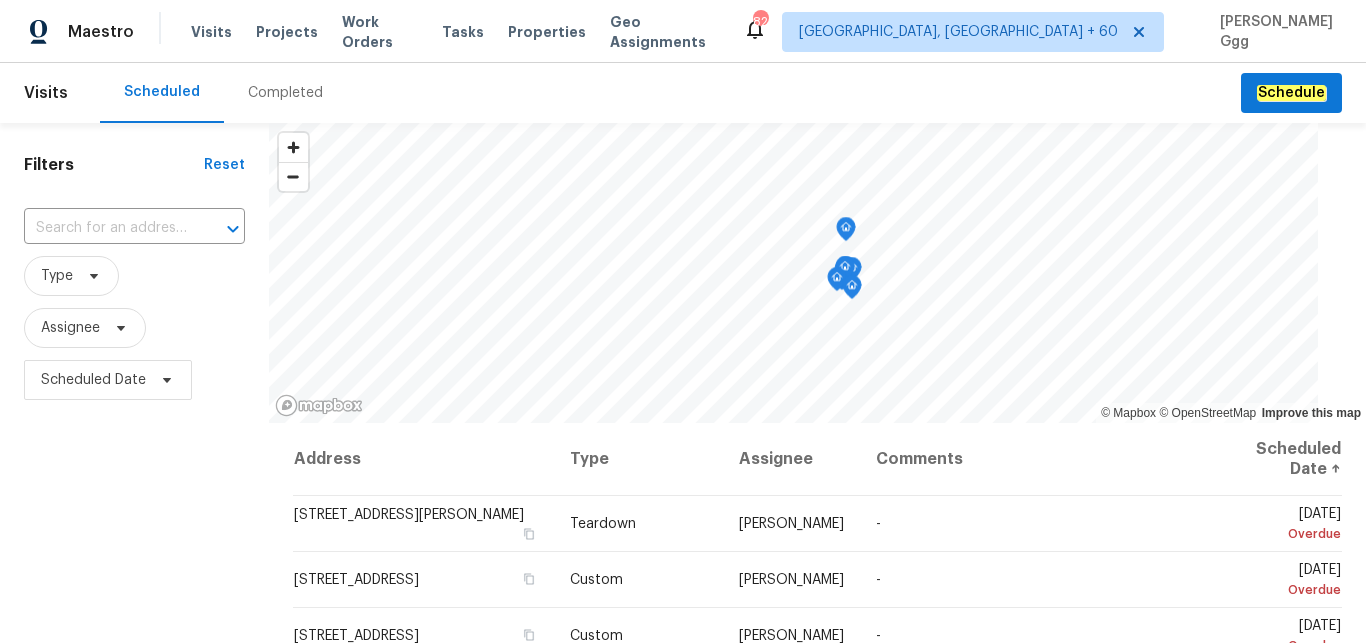 click on "Completed" at bounding box center (285, 93) 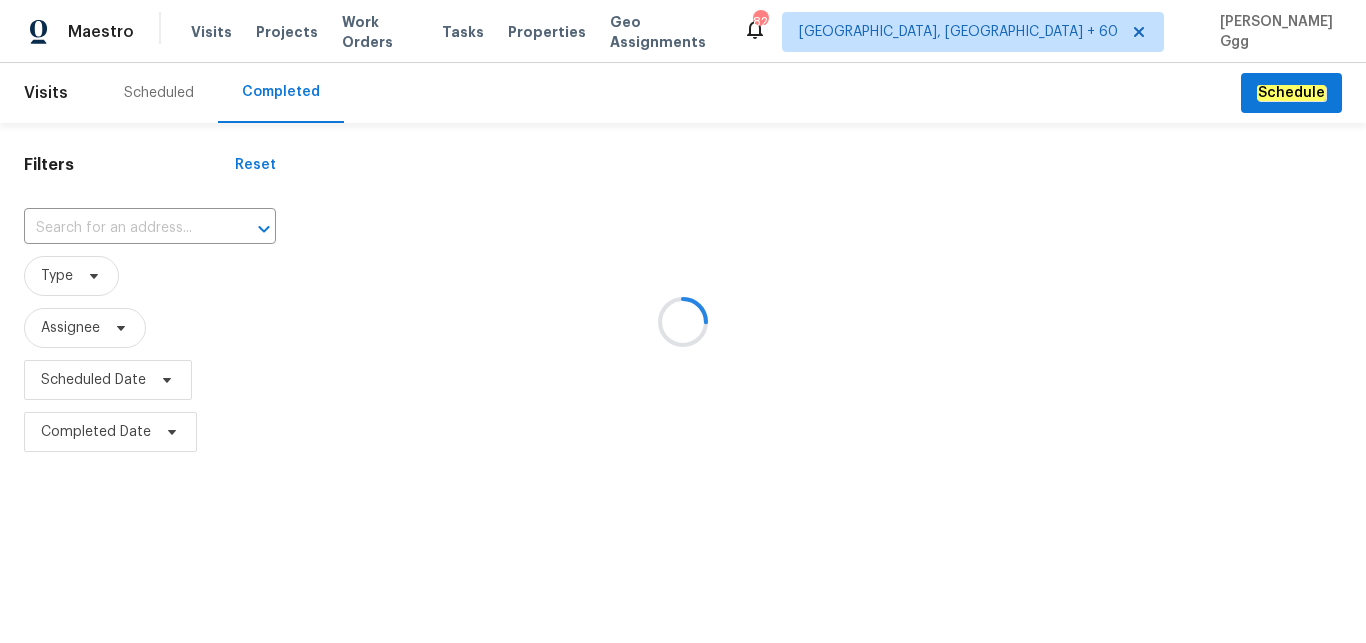 click at bounding box center (683, 321) 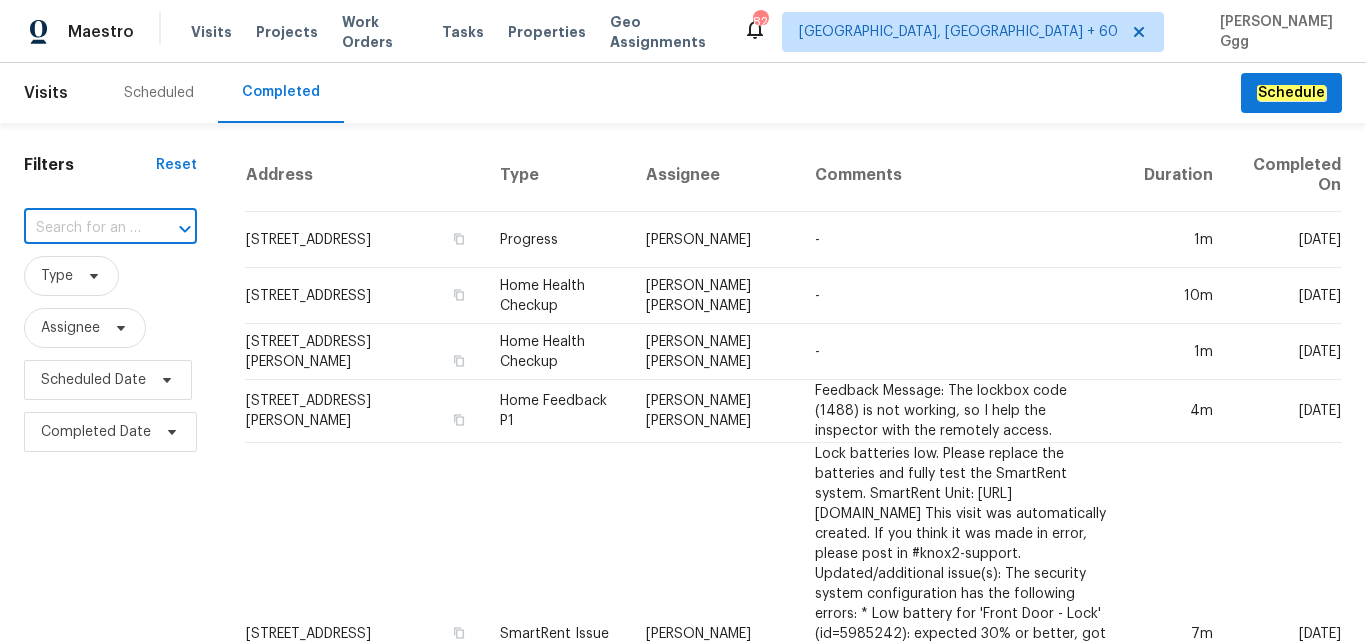 click at bounding box center (82, 228) 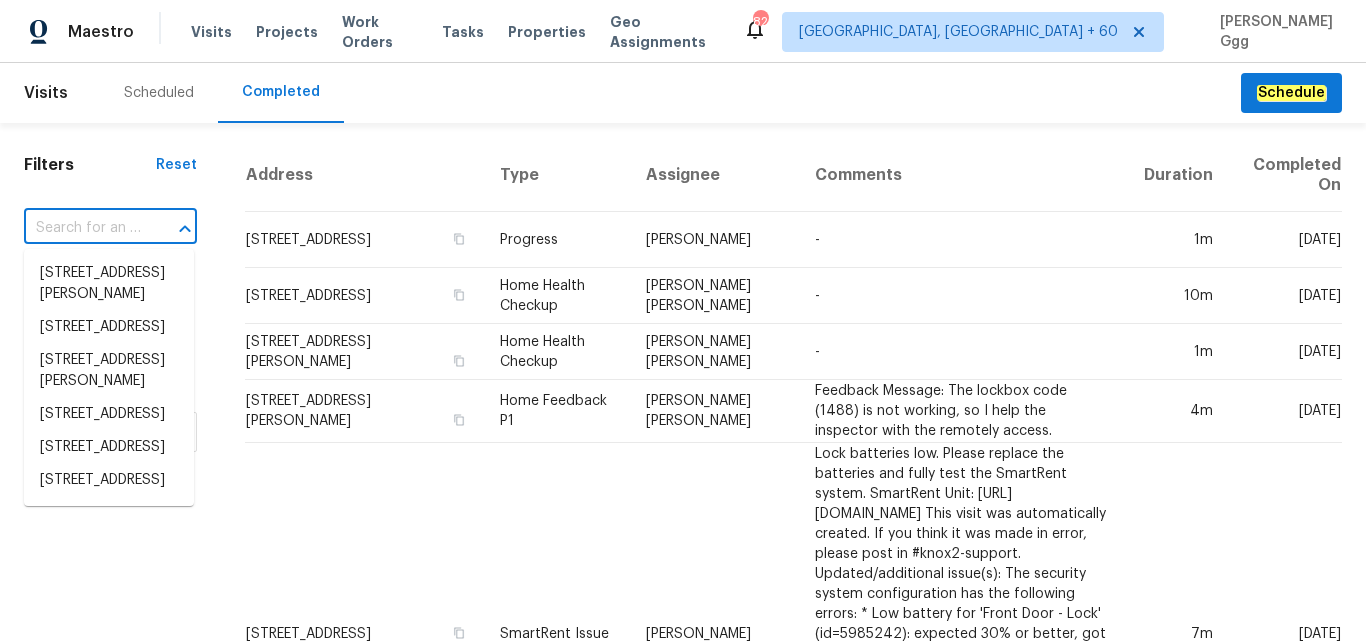 paste on "[STREET_ADDRESS][PERSON_NAME]" 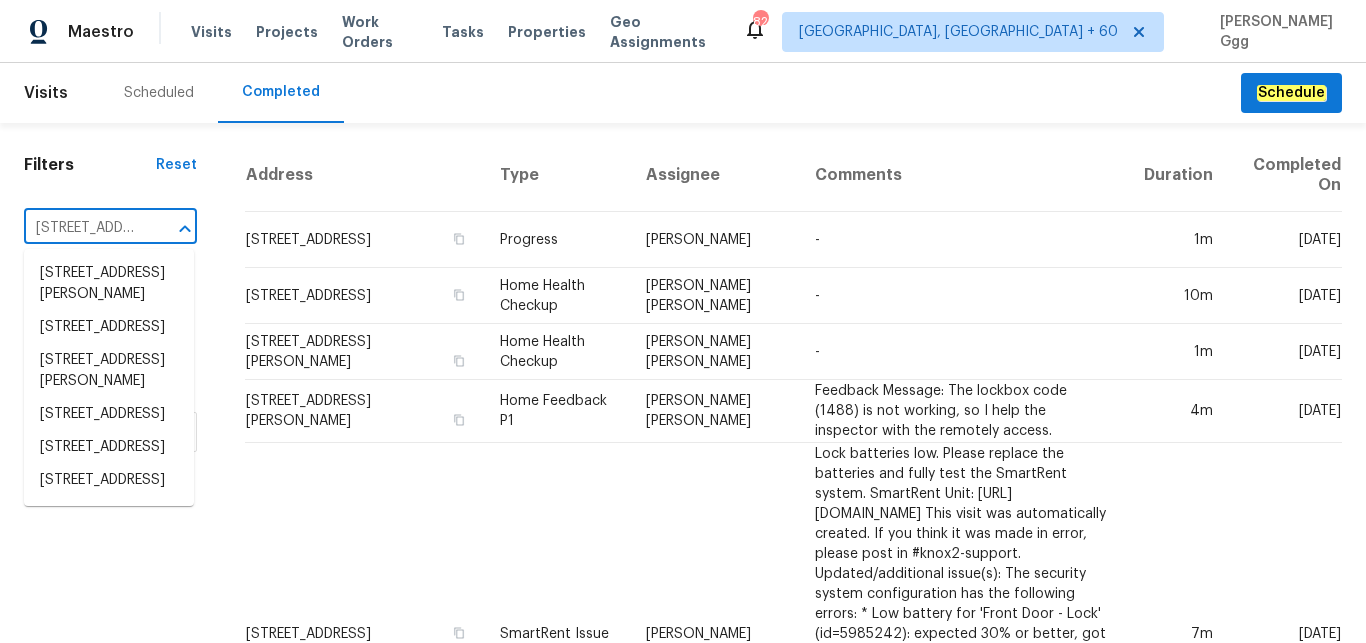scroll, scrollTop: 0, scrollLeft: 134, axis: horizontal 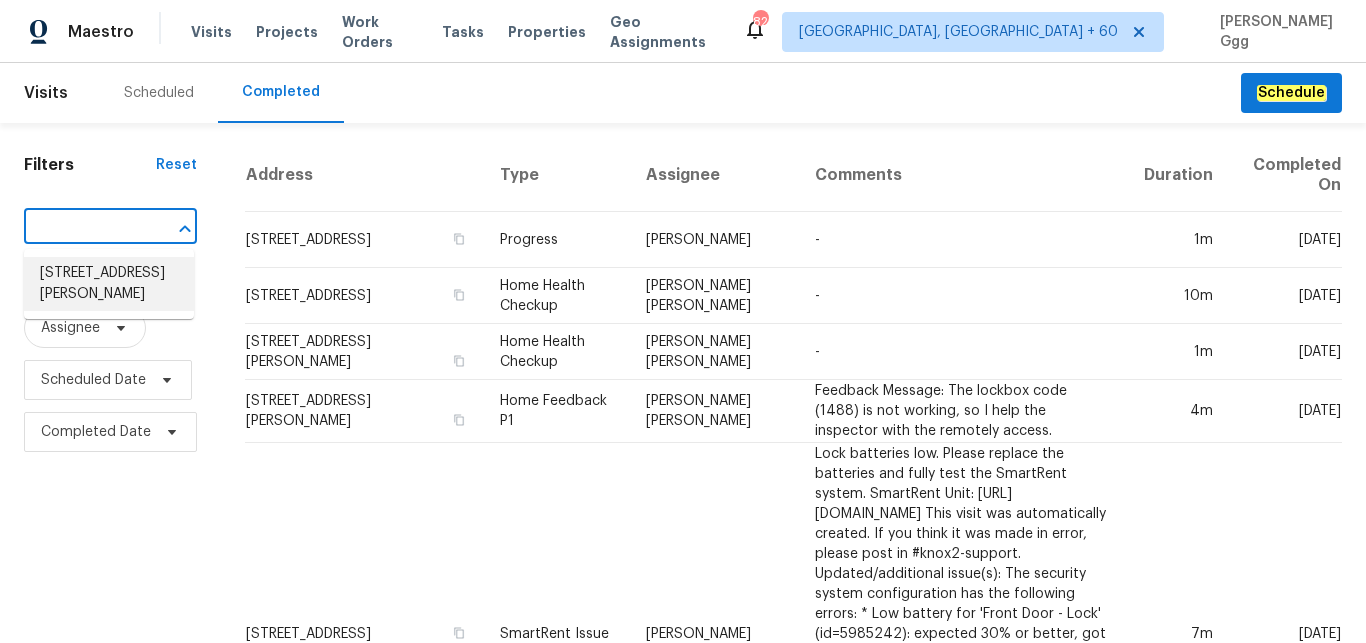 click on "[STREET_ADDRESS][PERSON_NAME]" at bounding box center (109, 284) 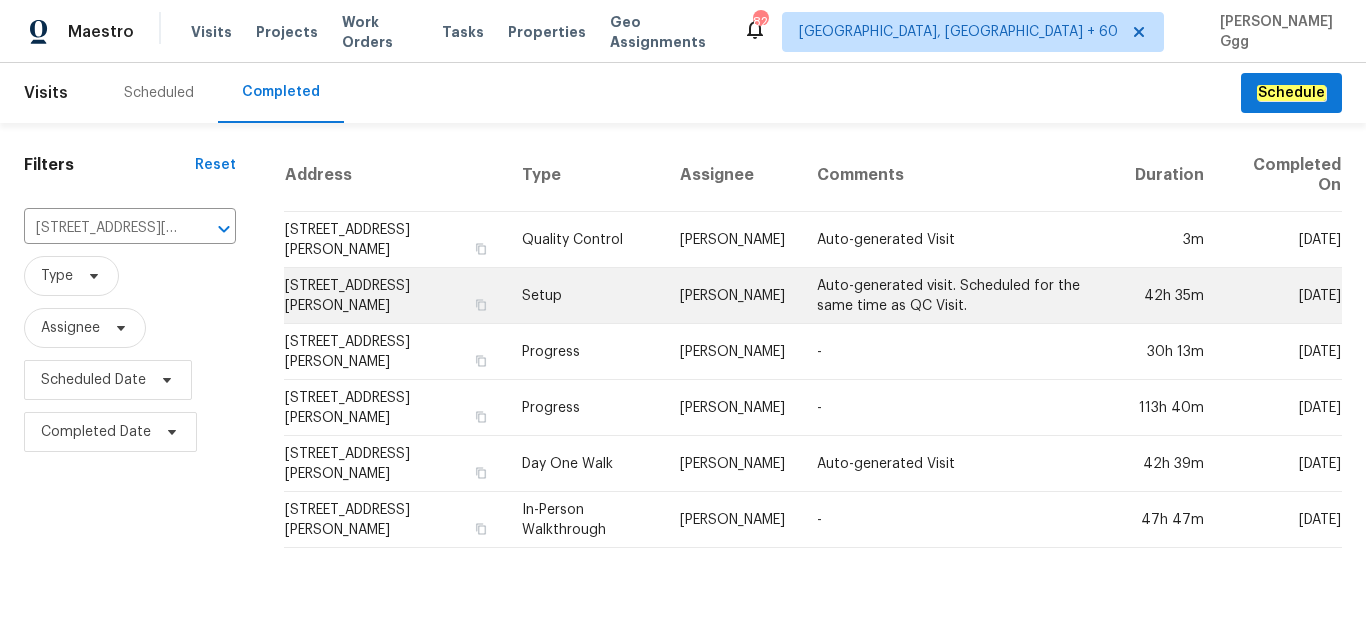 click on "Setup" at bounding box center (585, 296) 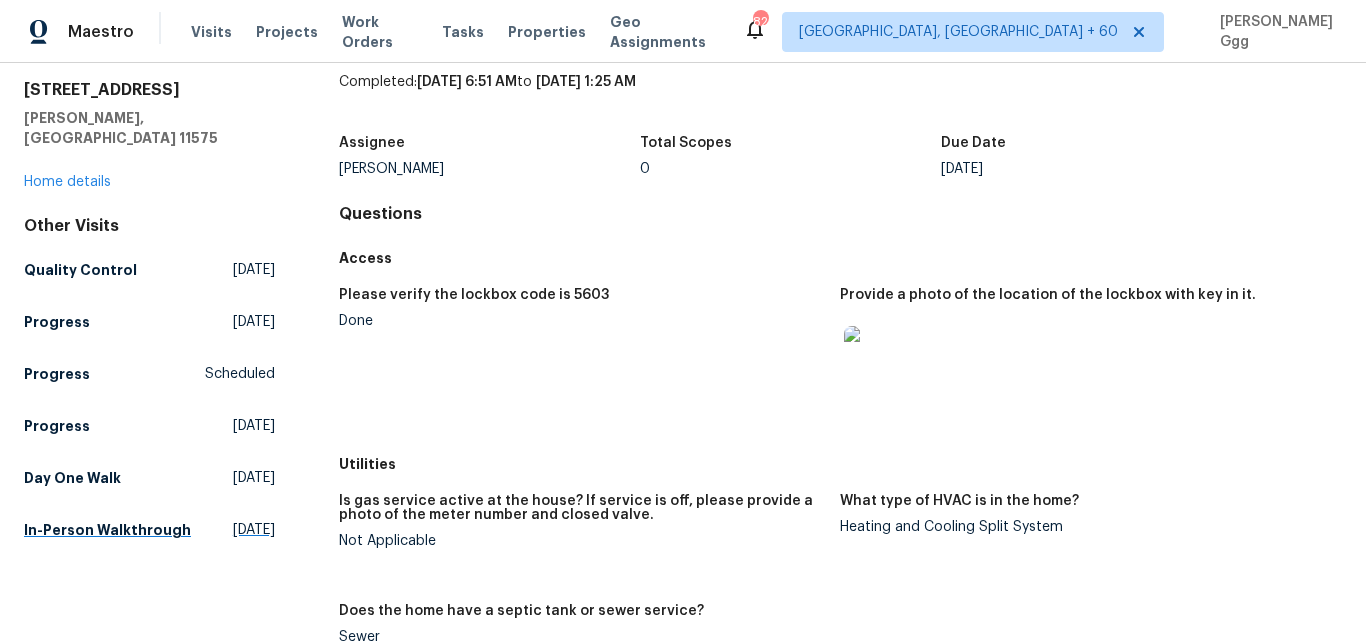 scroll, scrollTop: 168, scrollLeft: 0, axis: vertical 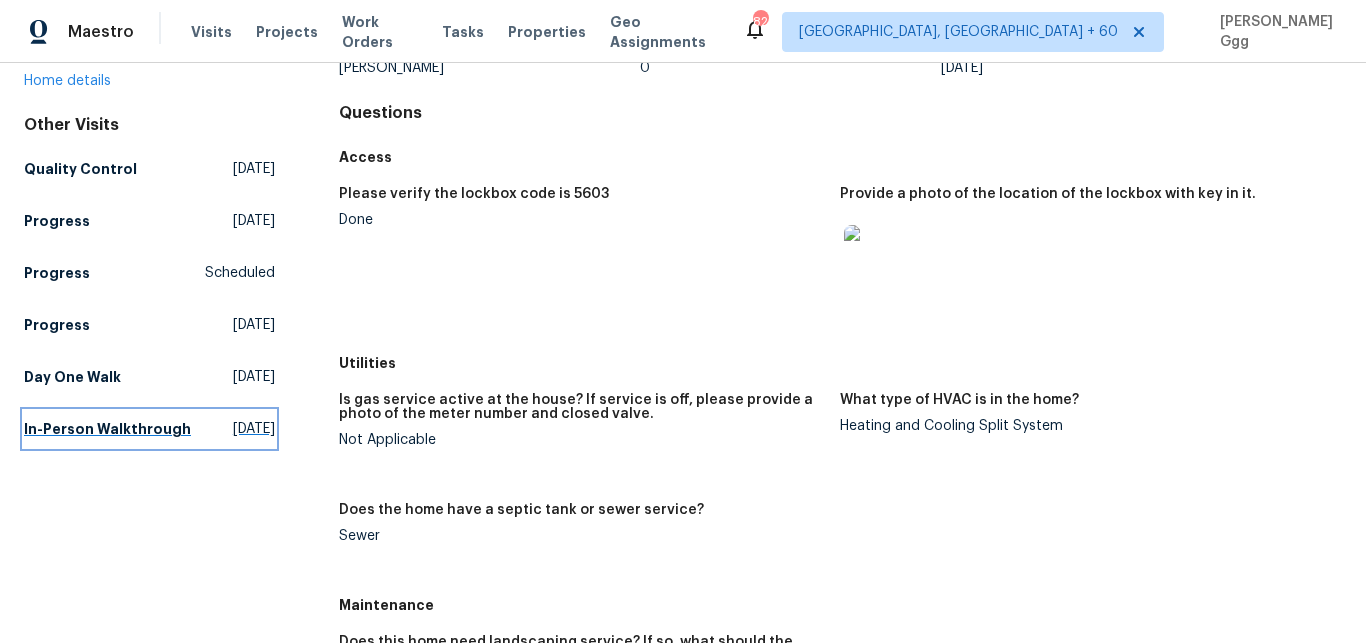 click on "In-Person Walkthrough" at bounding box center [107, 429] 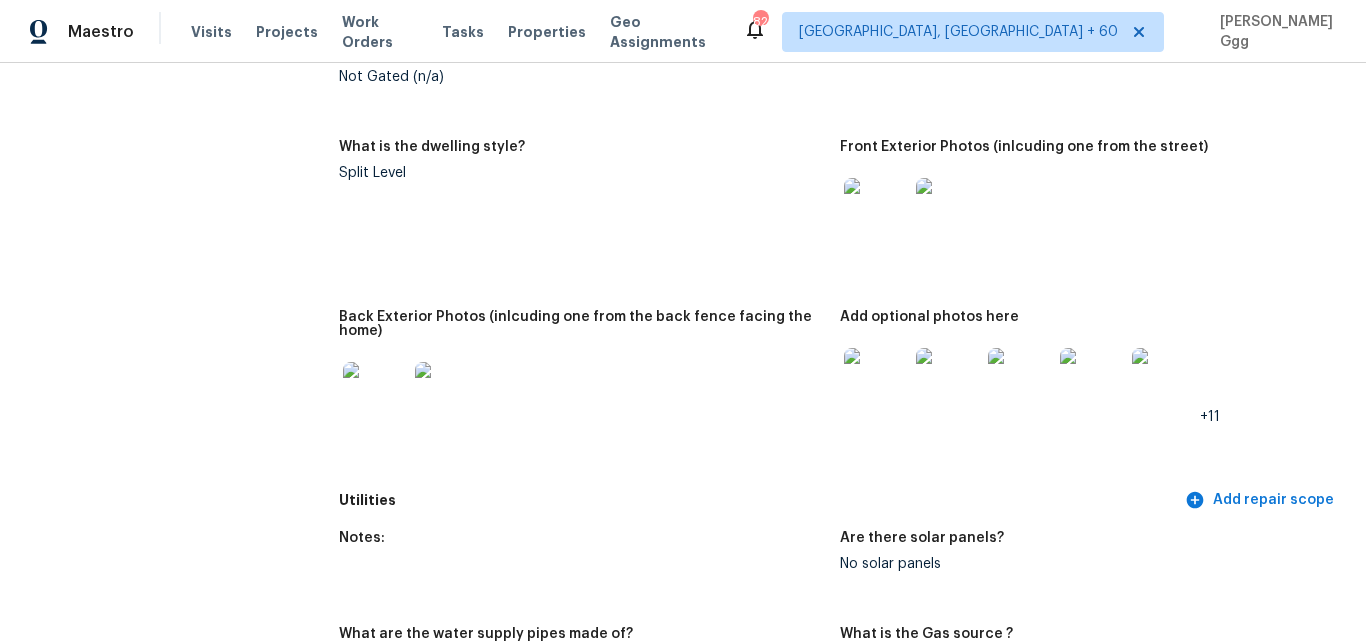 scroll, scrollTop: 924, scrollLeft: 0, axis: vertical 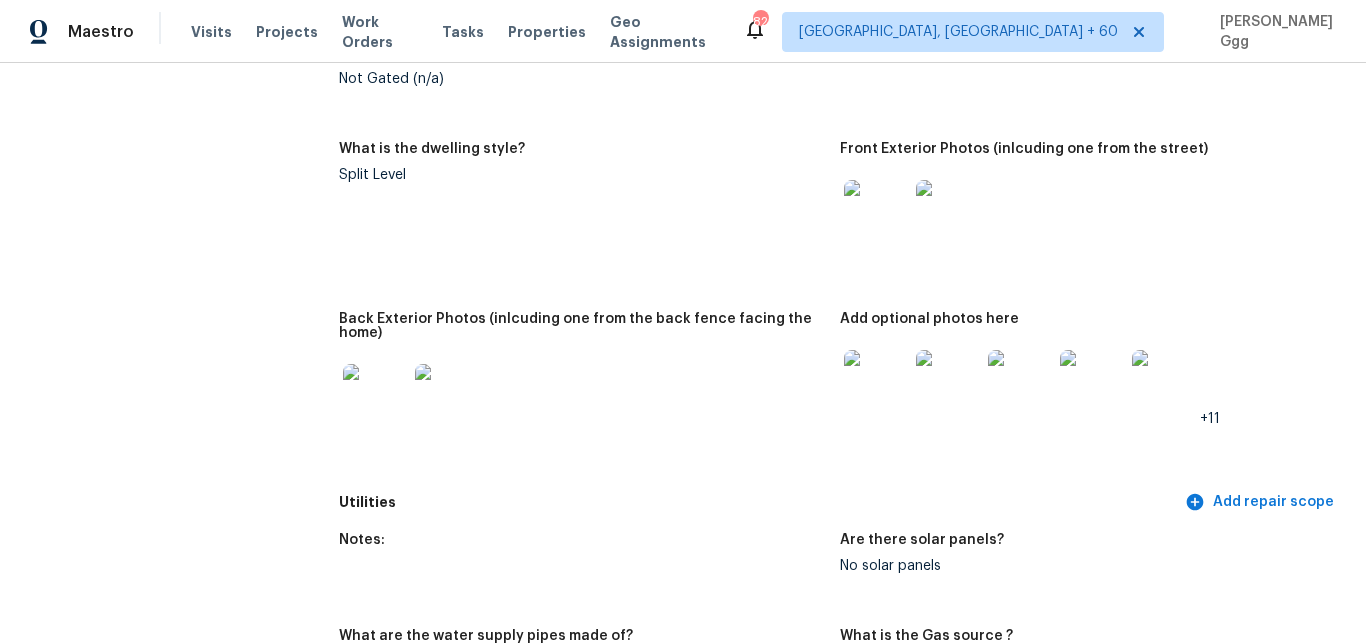 click at bounding box center [375, 396] 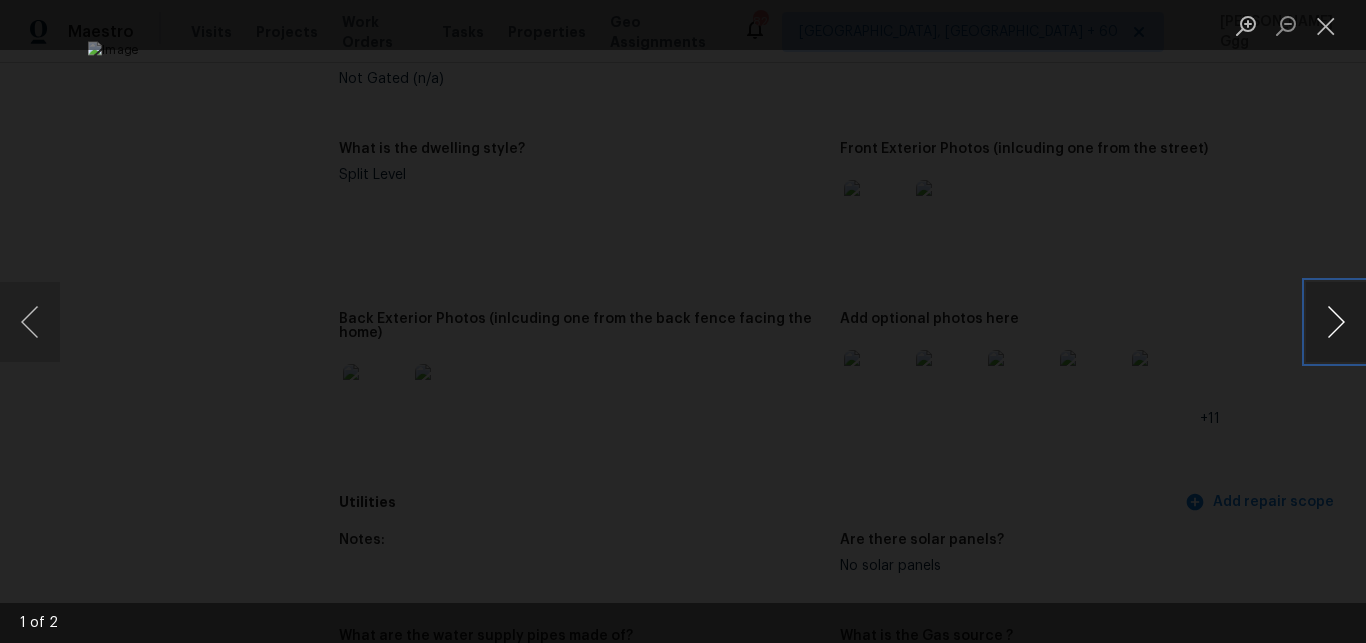 click at bounding box center [1336, 322] 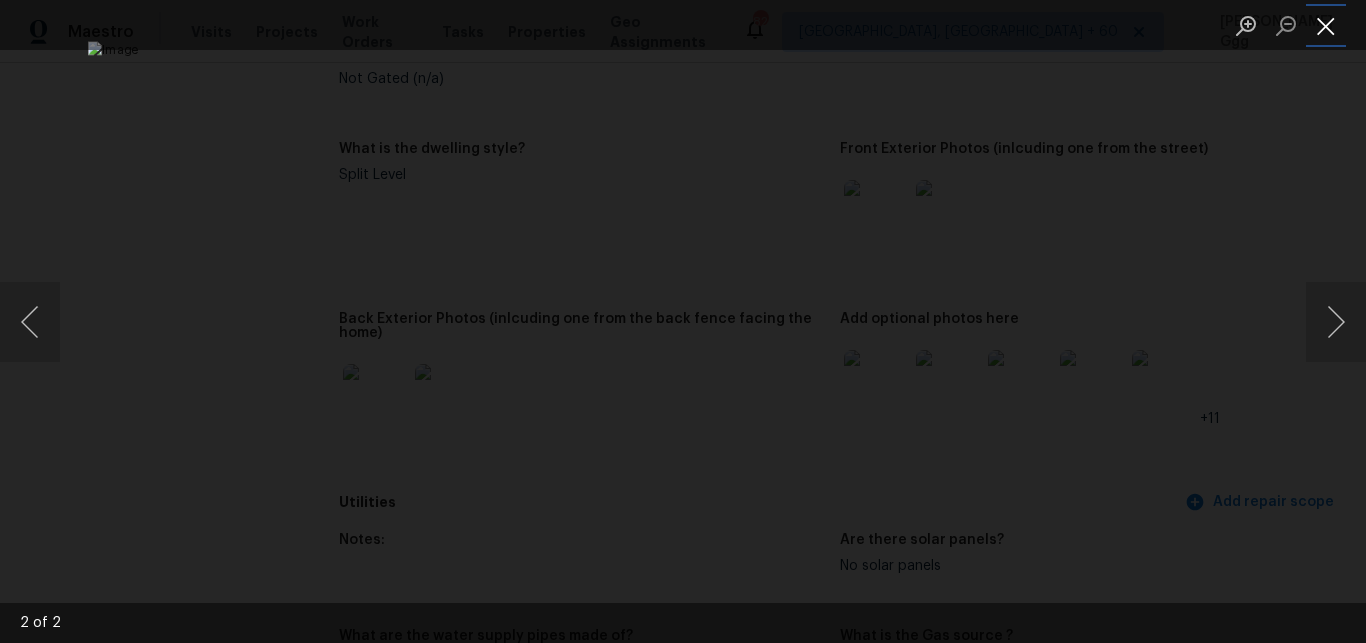 click at bounding box center [1326, 25] 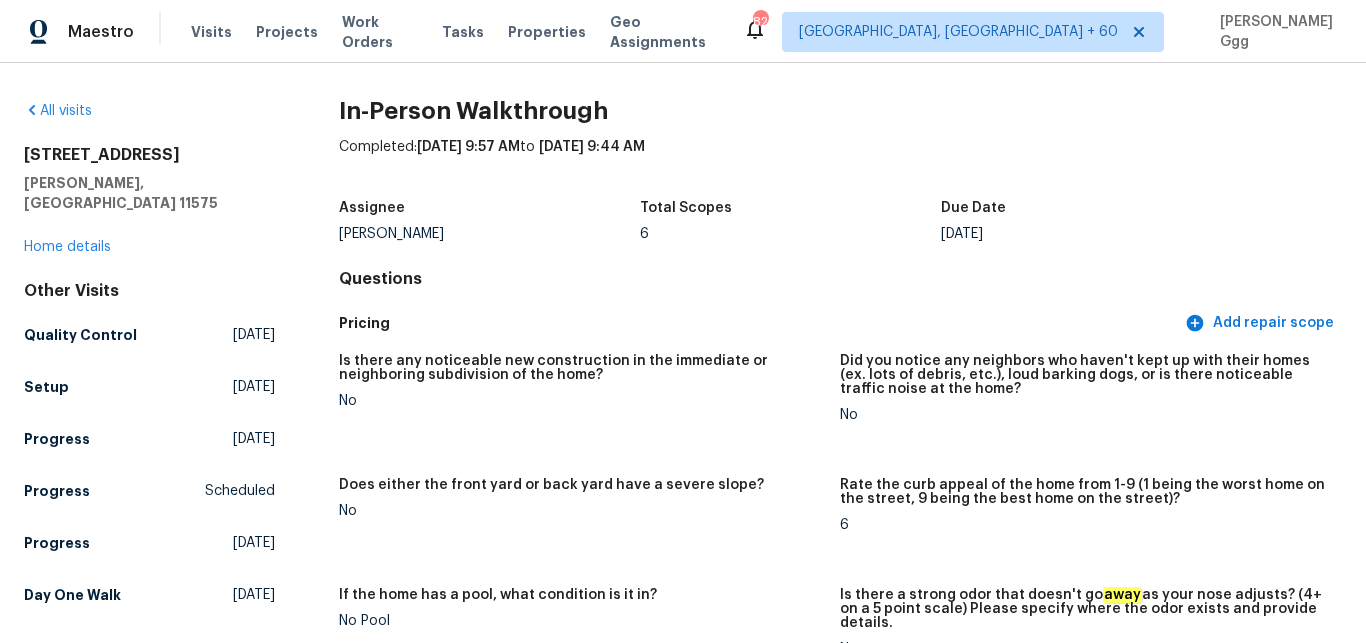 scroll, scrollTop: 0, scrollLeft: 0, axis: both 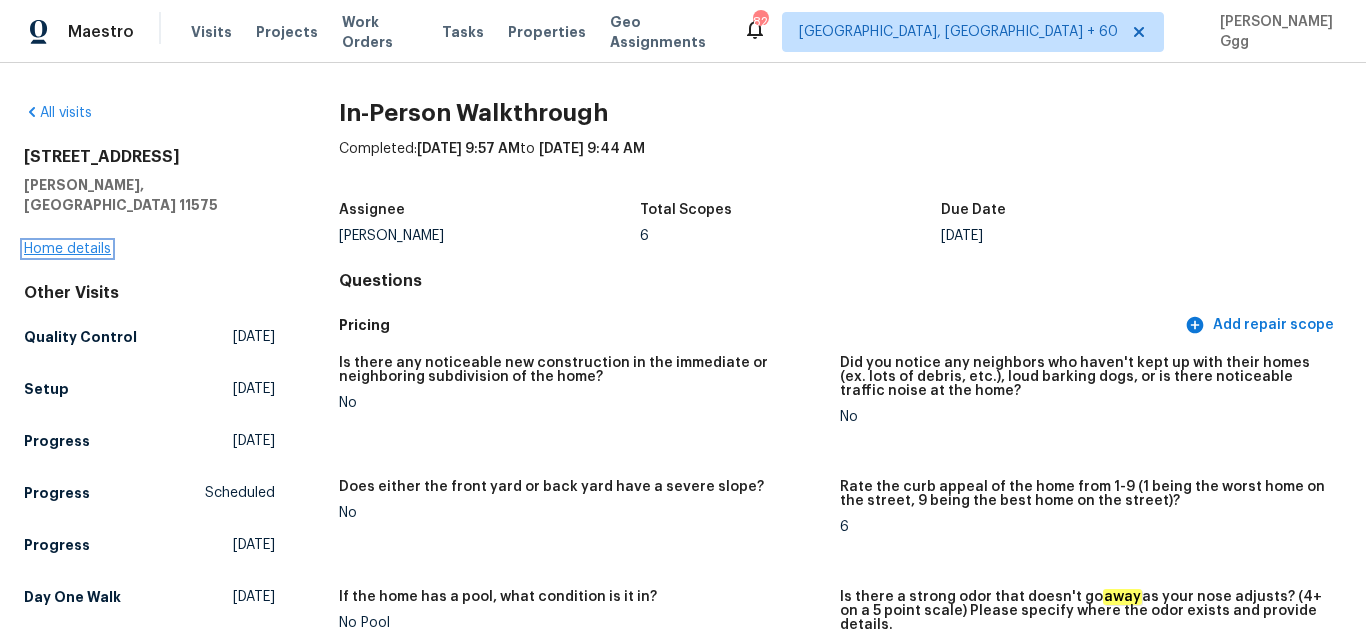 click on "Home details" at bounding box center (67, 249) 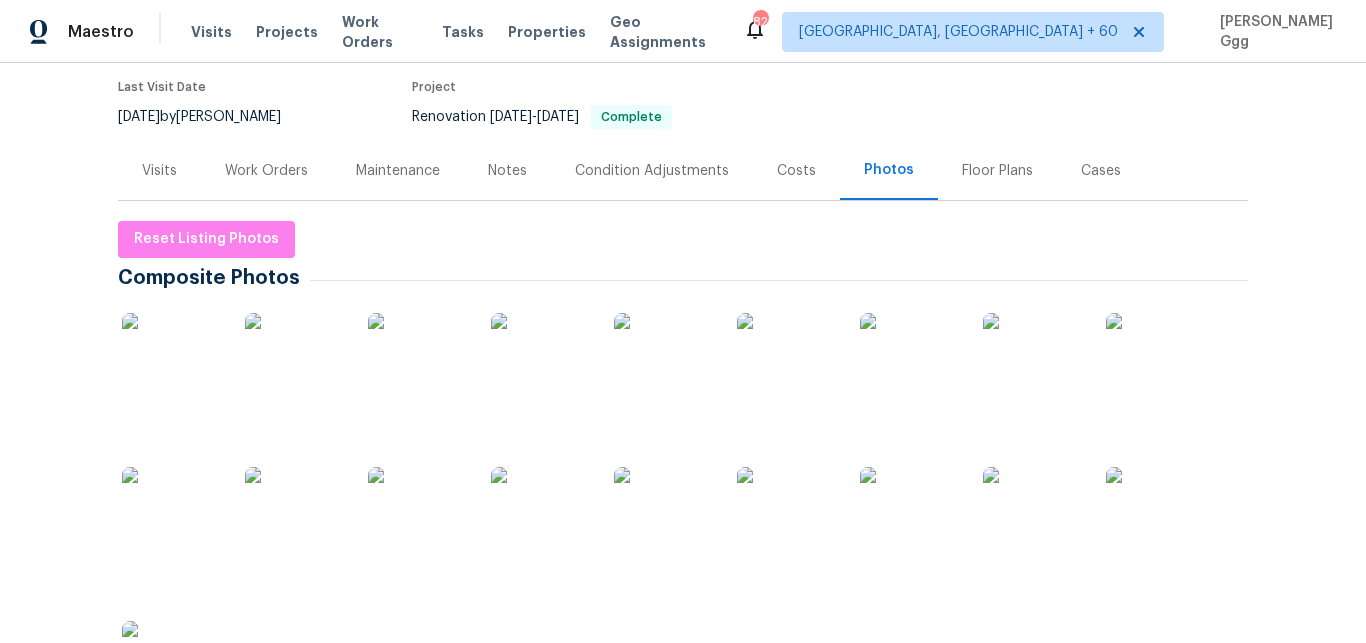 scroll, scrollTop: 252, scrollLeft: 0, axis: vertical 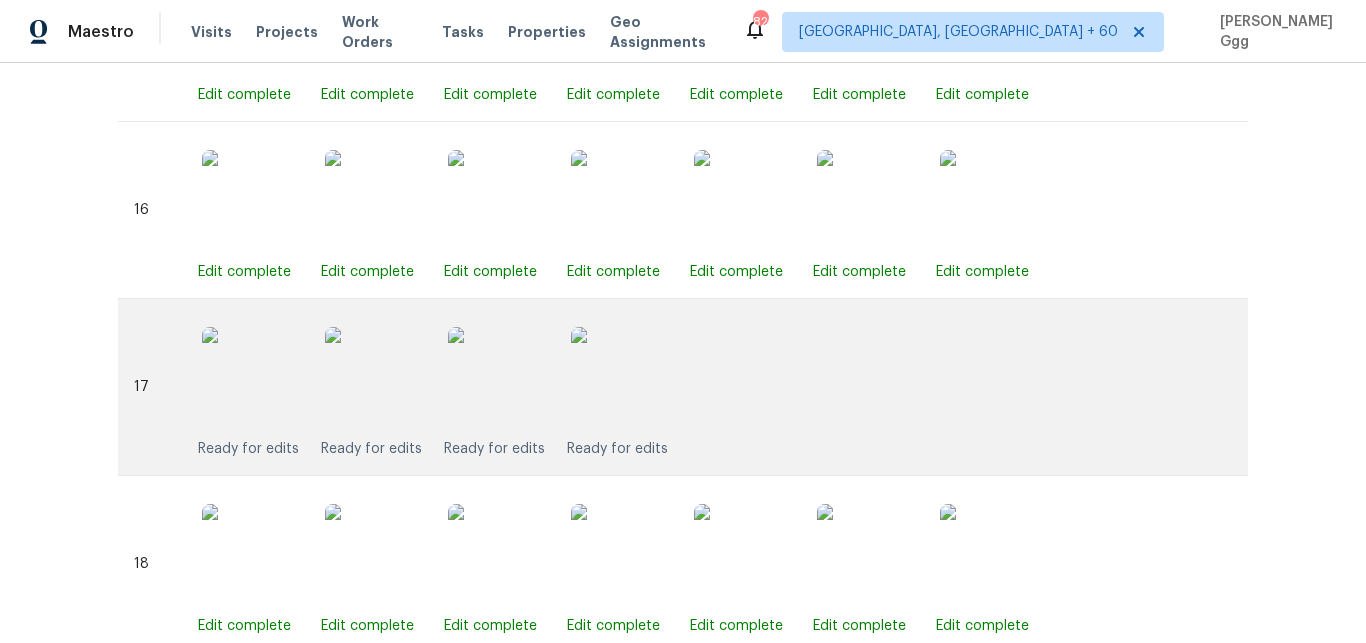 click at bounding box center (252, 377) 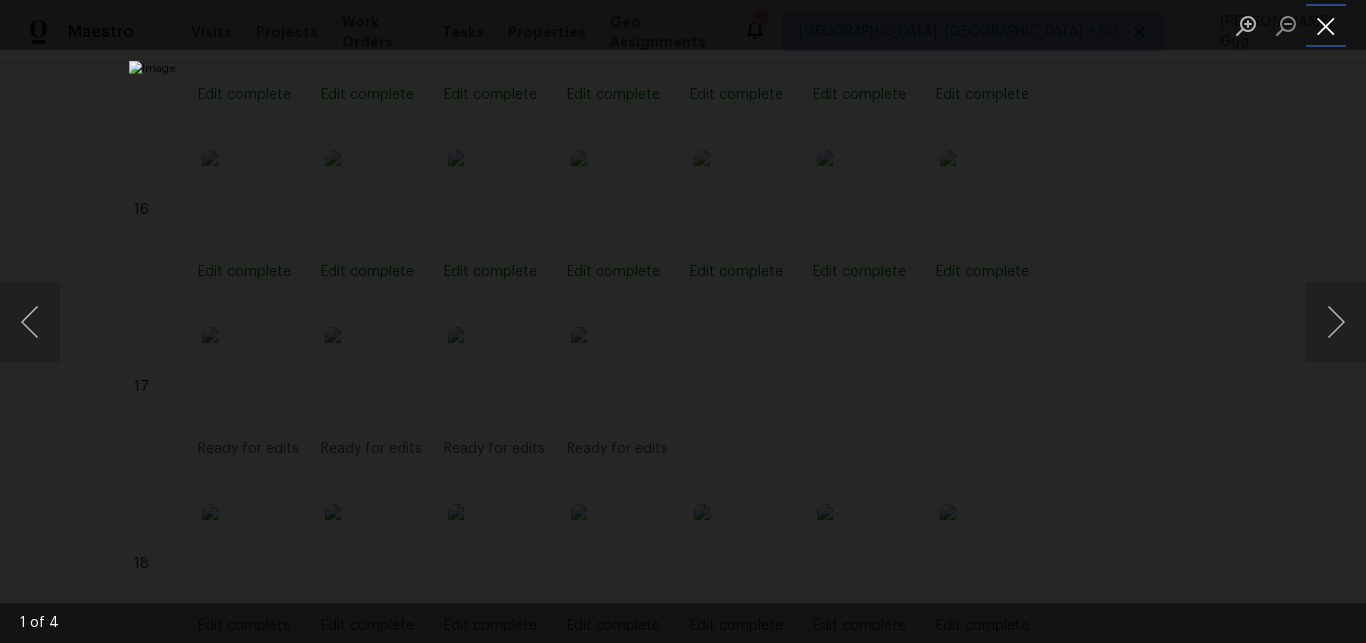 click at bounding box center (1326, 25) 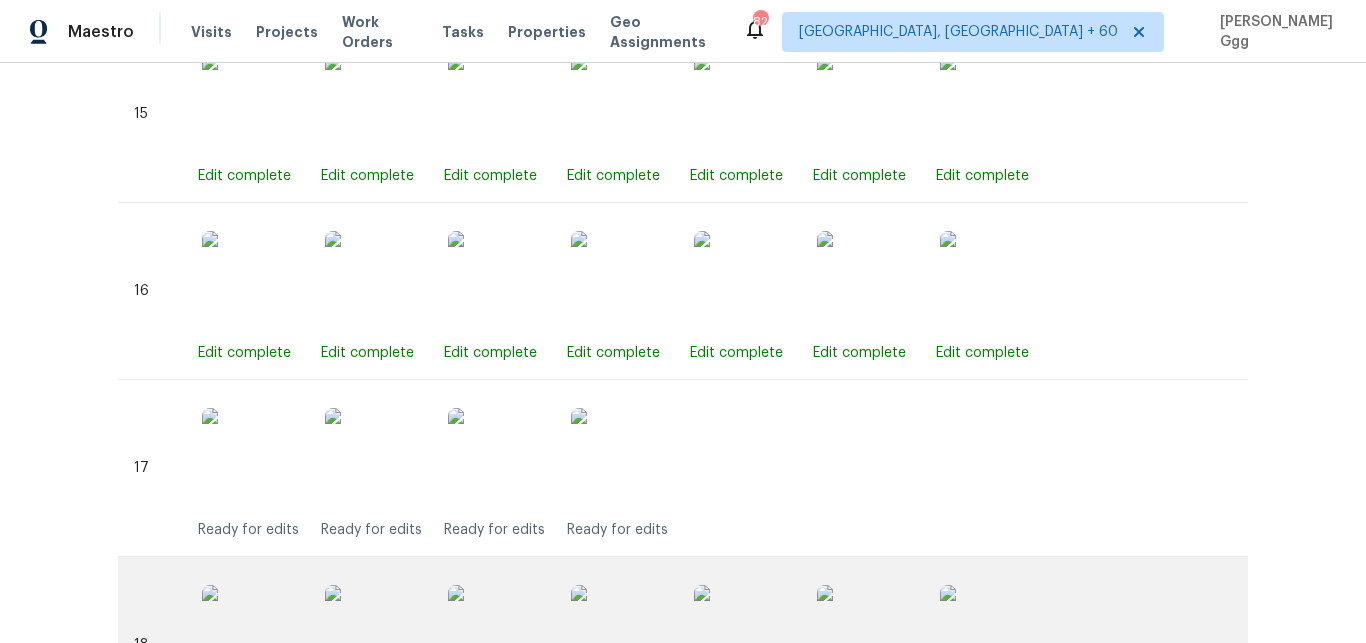 scroll, scrollTop: 3693, scrollLeft: 0, axis: vertical 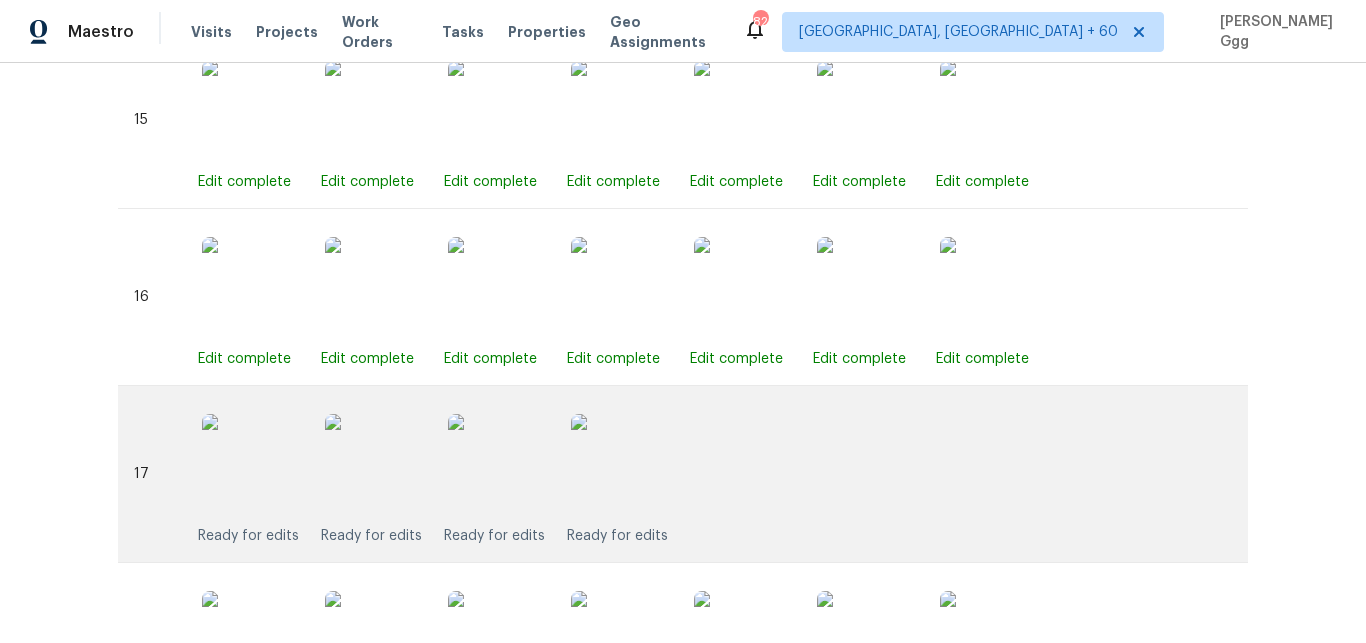 click at bounding box center [252, 464] 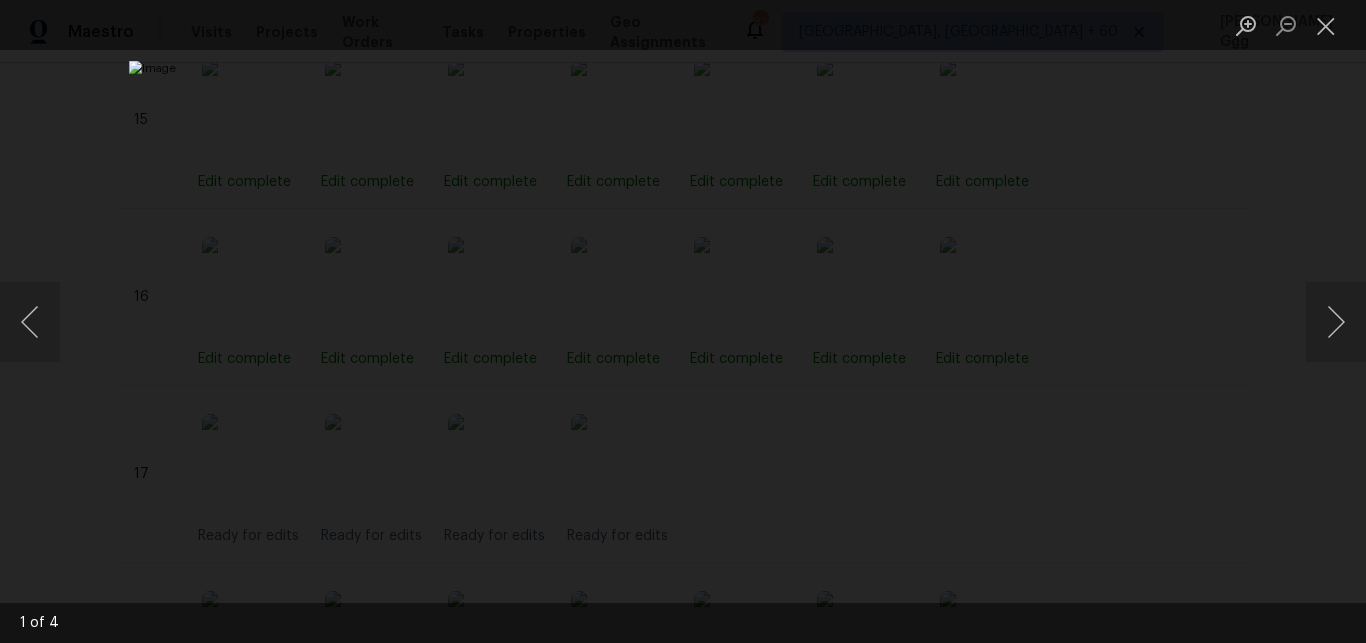 click at bounding box center (683, 322) 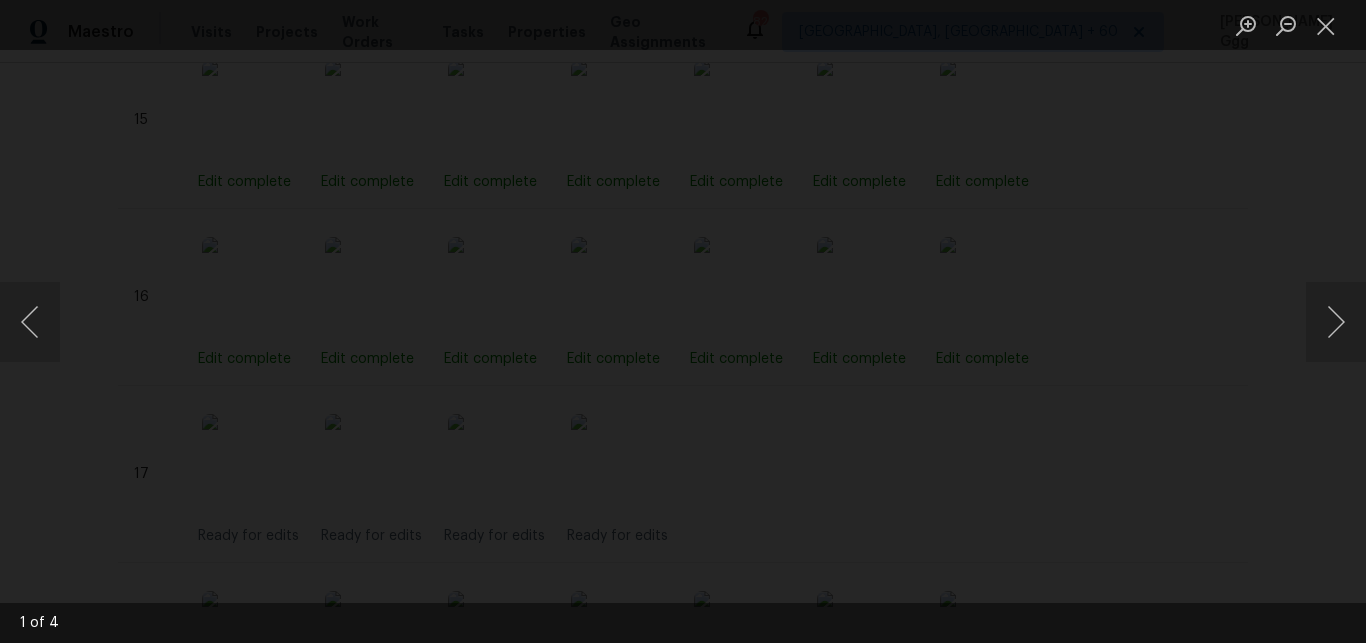 click at bounding box center [647, 314] 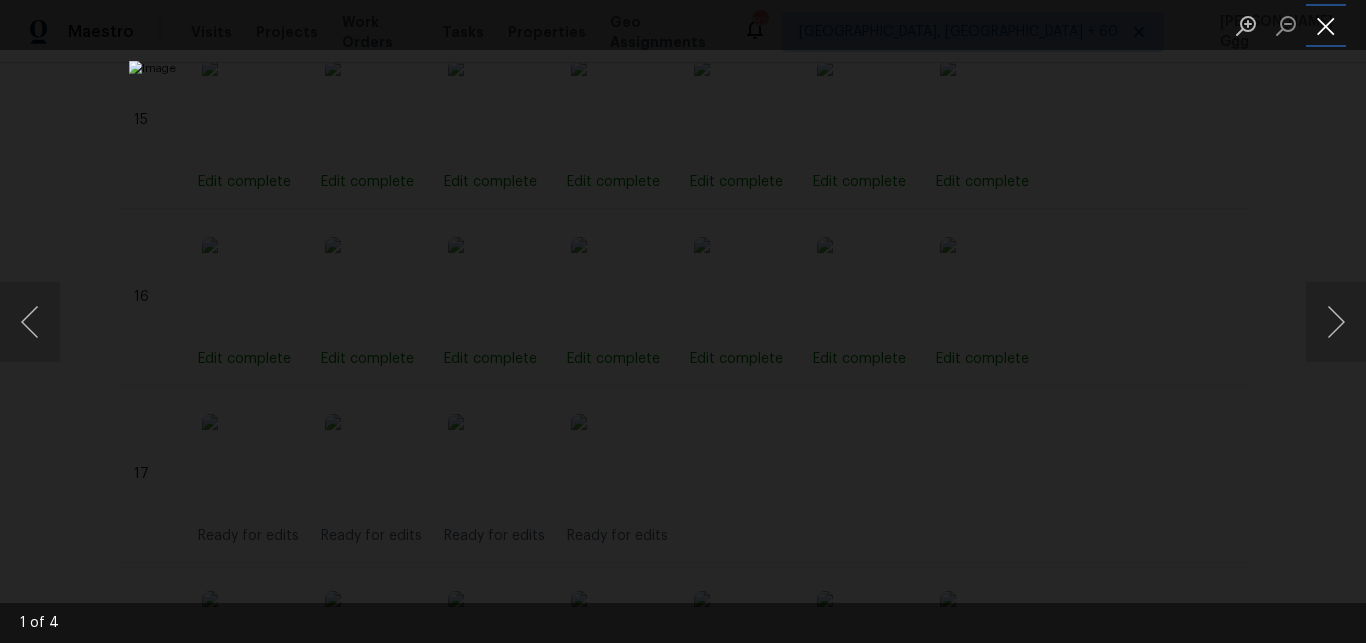 click at bounding box center [1326, 25] 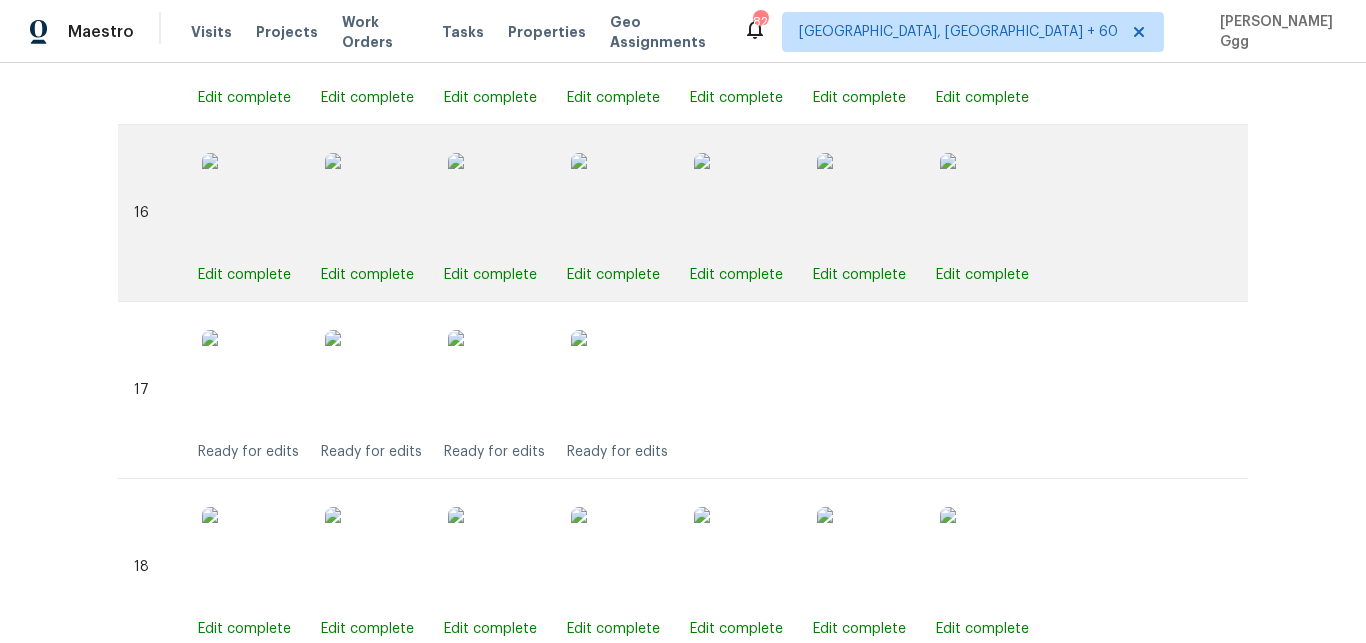 scroll, scrollTop: 3861, scrollLeft: 0, axis: vertical 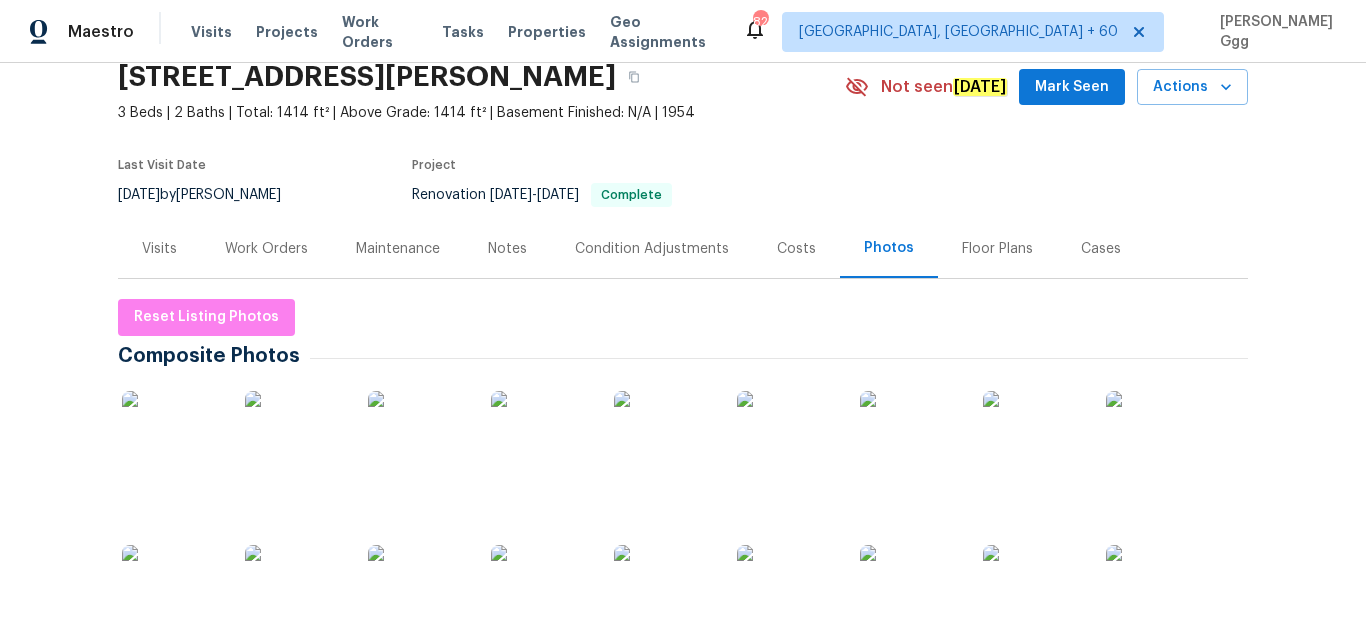 click on "Visits" at bounding box center (159, 249) 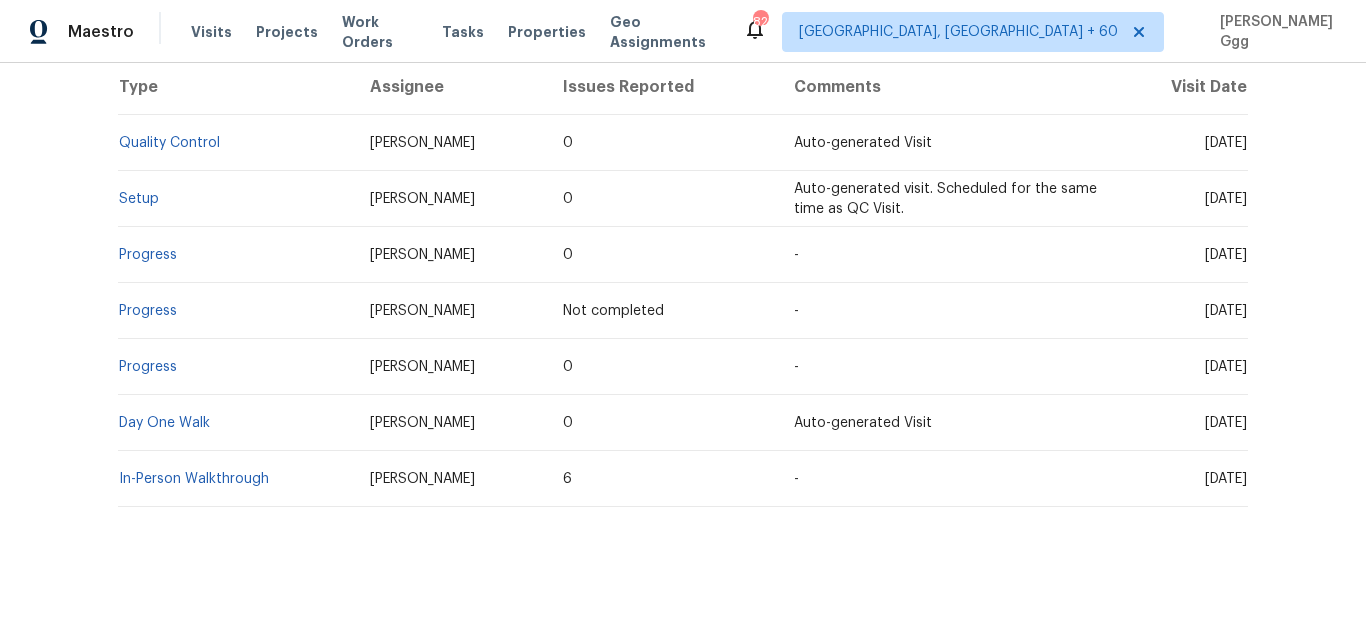 scroll, scrollTop: 414, scrollLeft: 0, axis: vertical 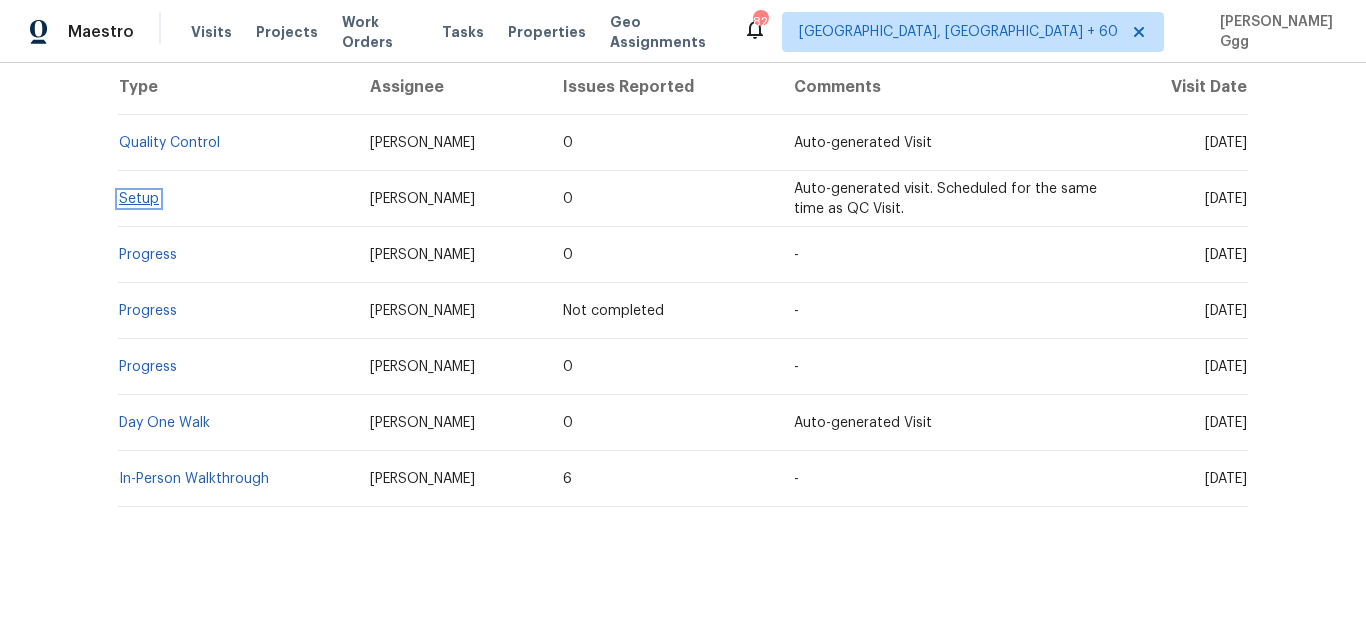 click on "Setup" at bounding box center [139, 199] 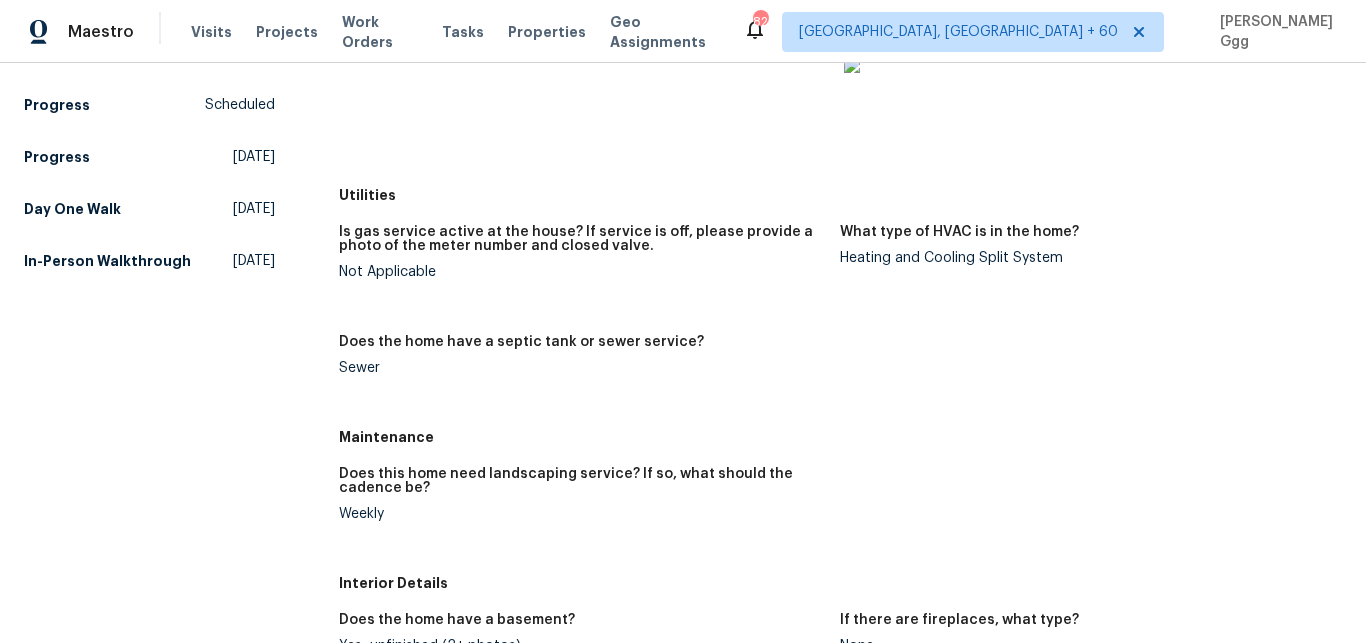 scroll, scrollTop: 588, scrollLeft: 0, axis: vertical 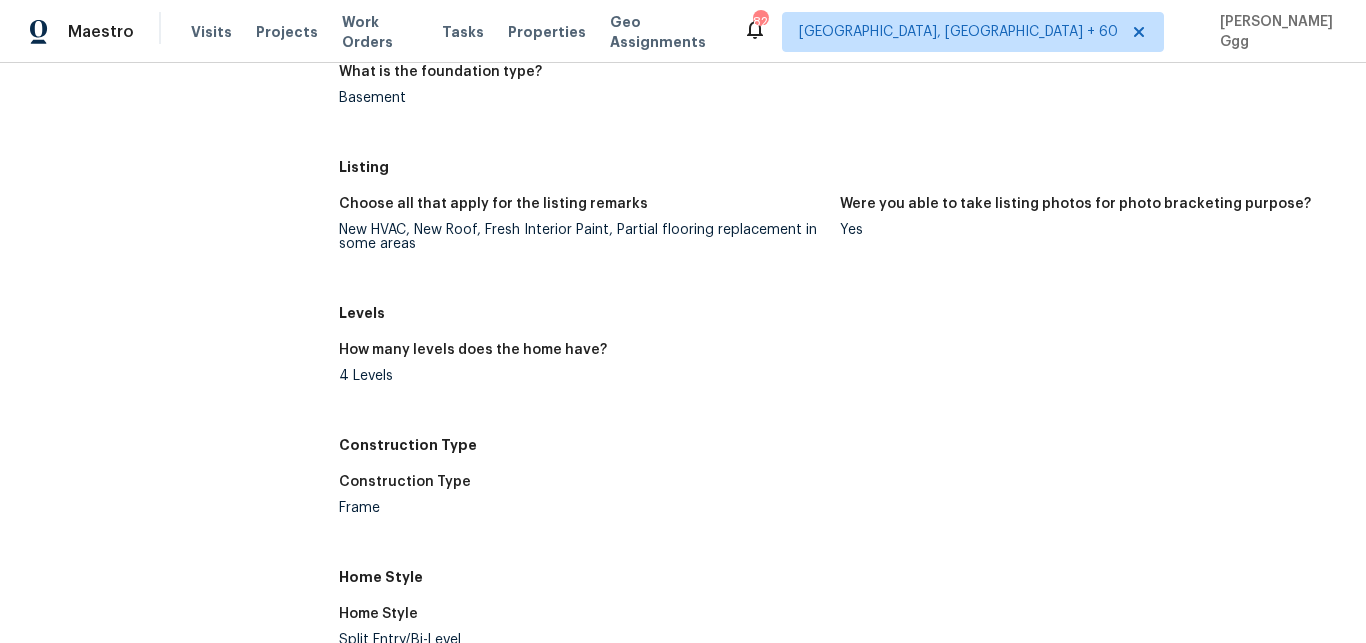 click on "New HVAC, New Roof, Fresh Interior Paint, Partial flooring replacement in some areas" at bounding box center [582, 237] 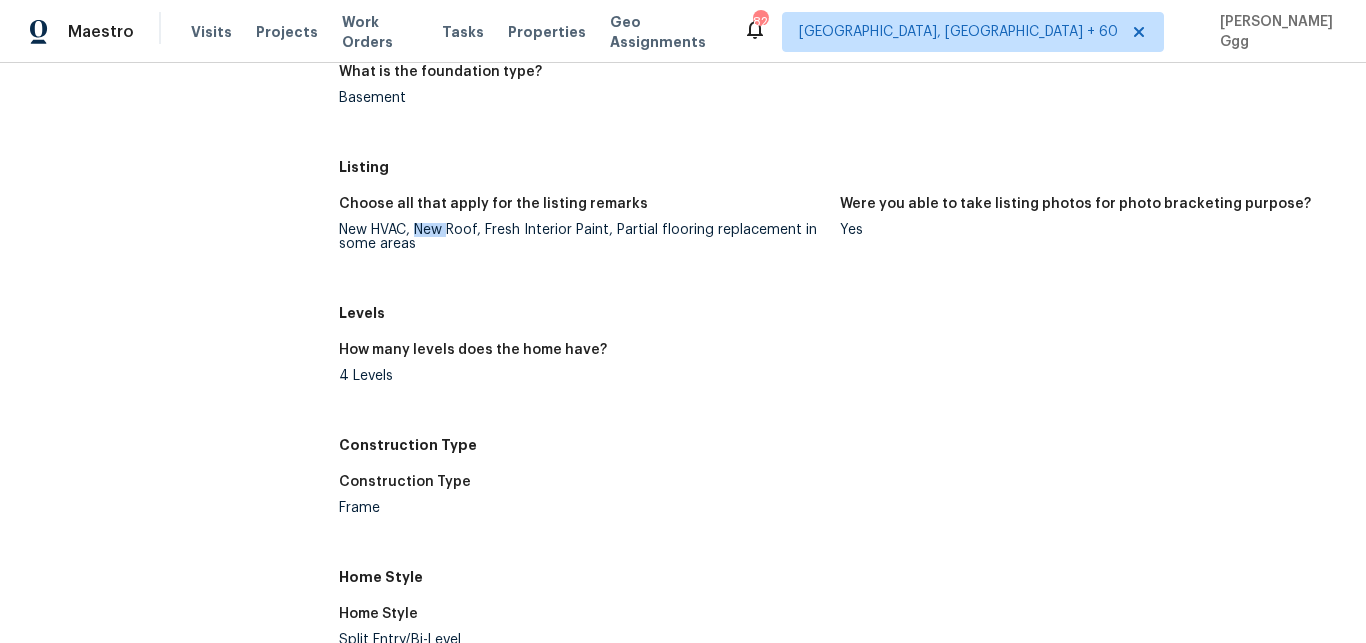 click on "New HVAC, New Roof, Fresh Interior Paint, Partial flooring replacement in some areas" at bounding box center [582, 237] 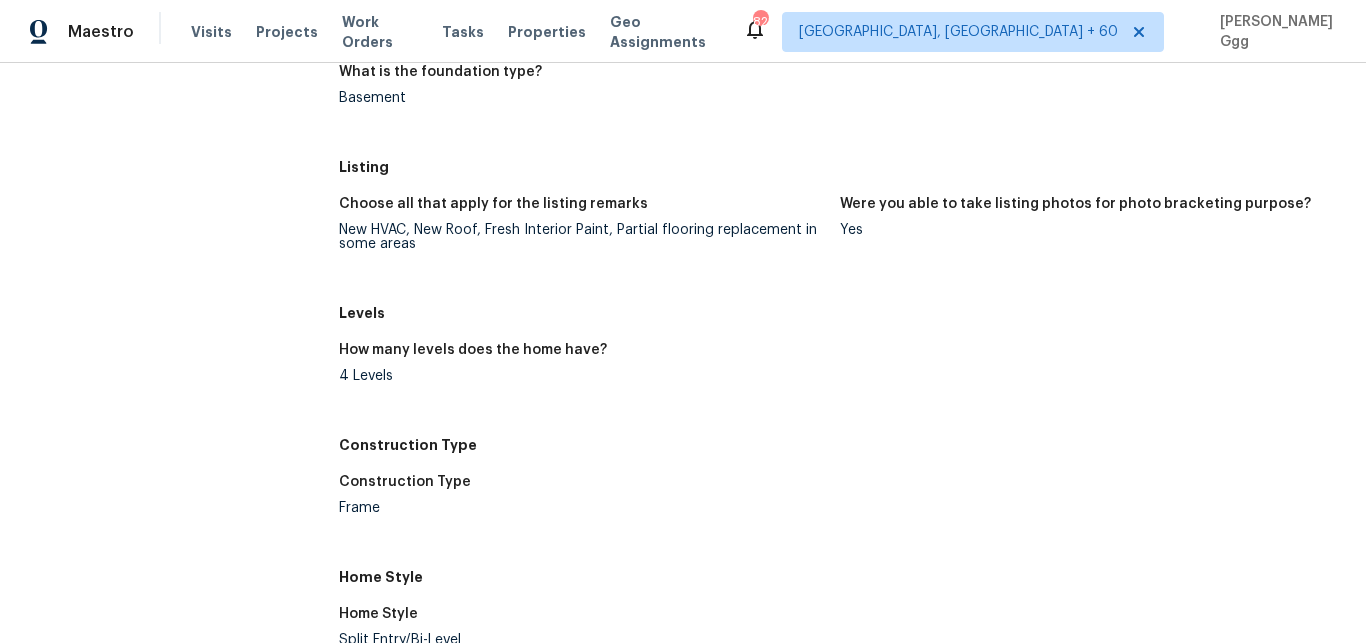 click on "New HVAC, New Roof, Fresh Interior Paint, Partial flooring replacement in some areas" at bounding box center (582, 237) 